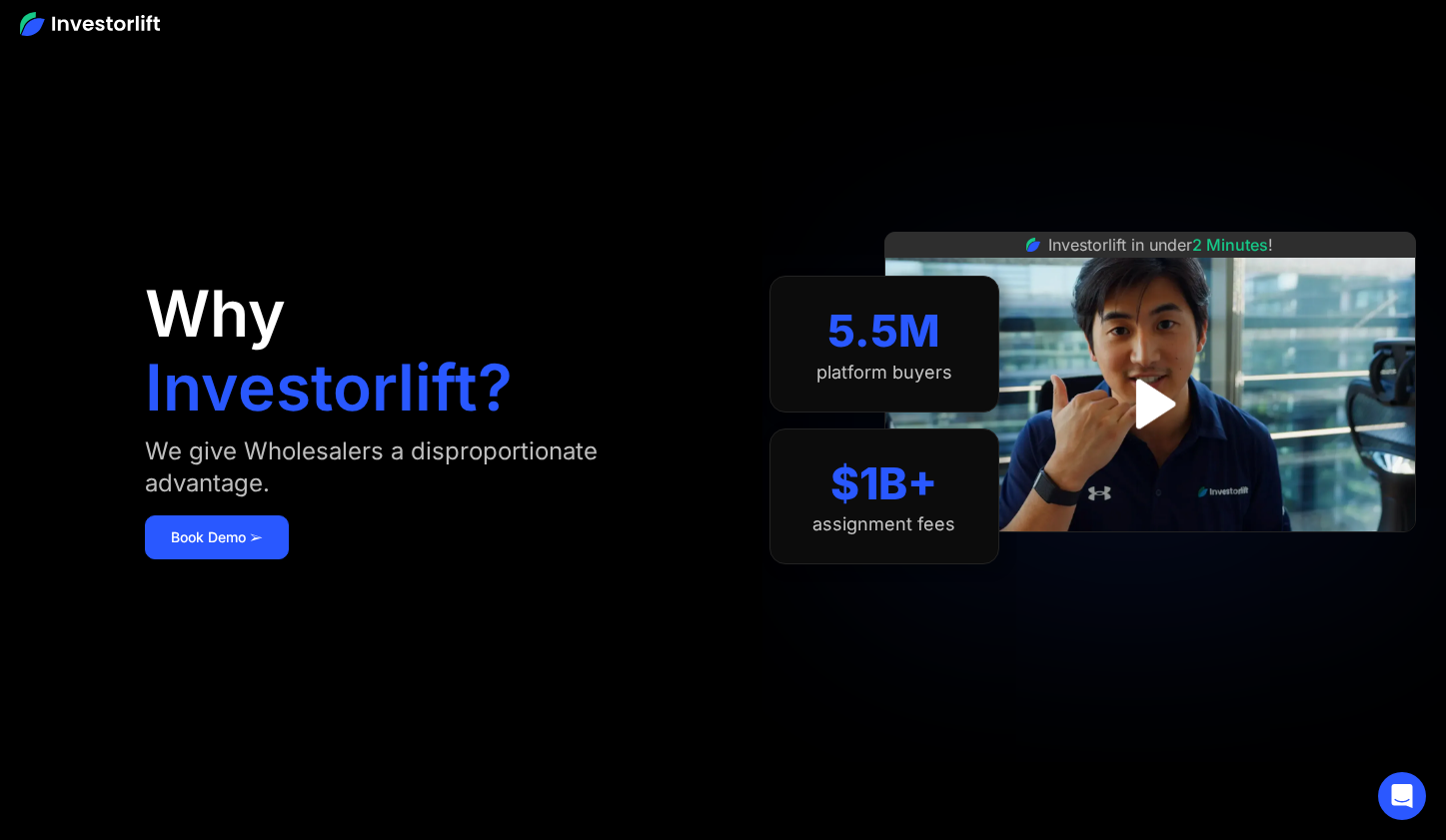 scroll, scrollTop: 0, scrollLeft: 0, axis: both 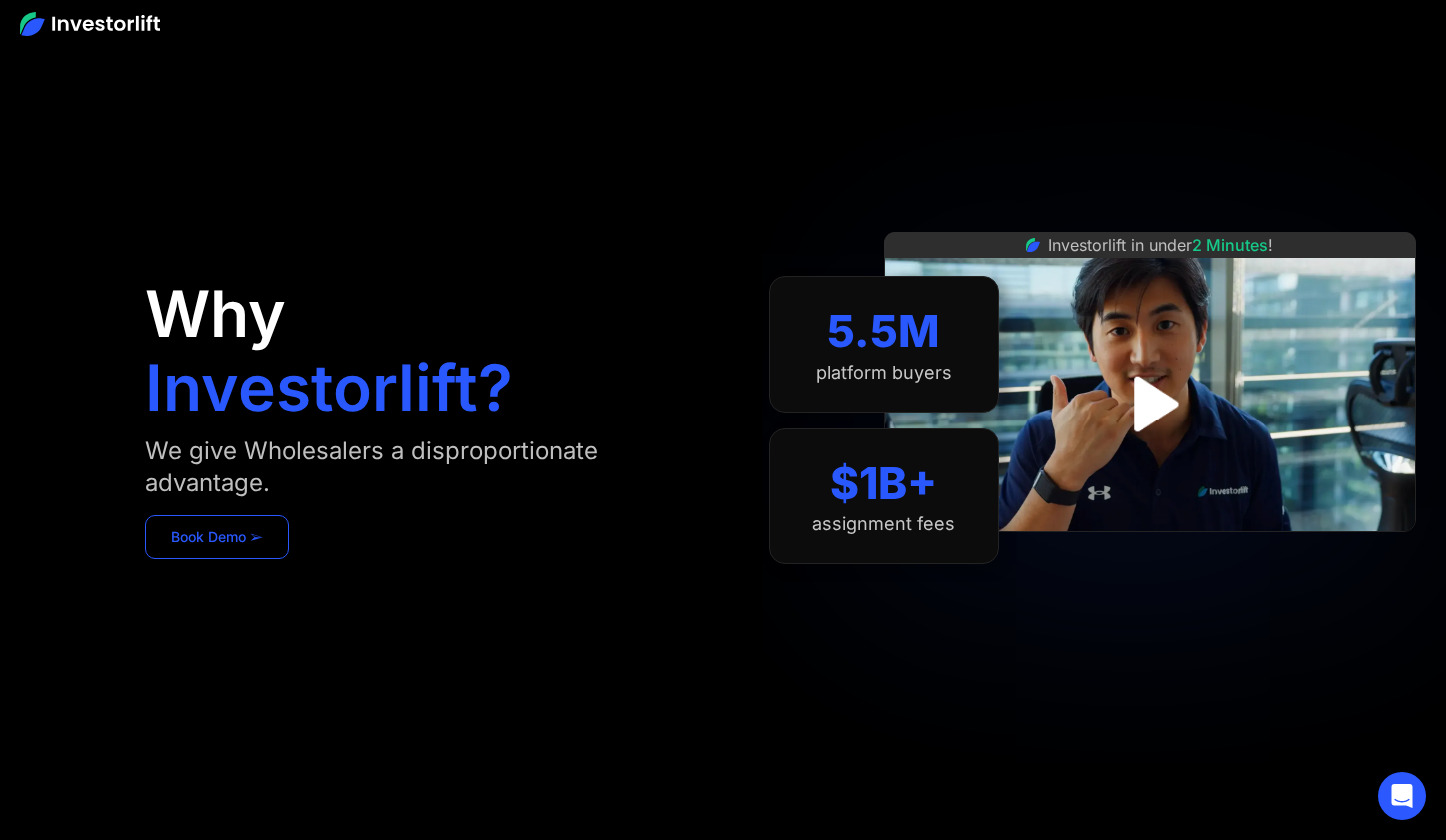 click on "Book Demo ➢" at bounding box center (217, 537) 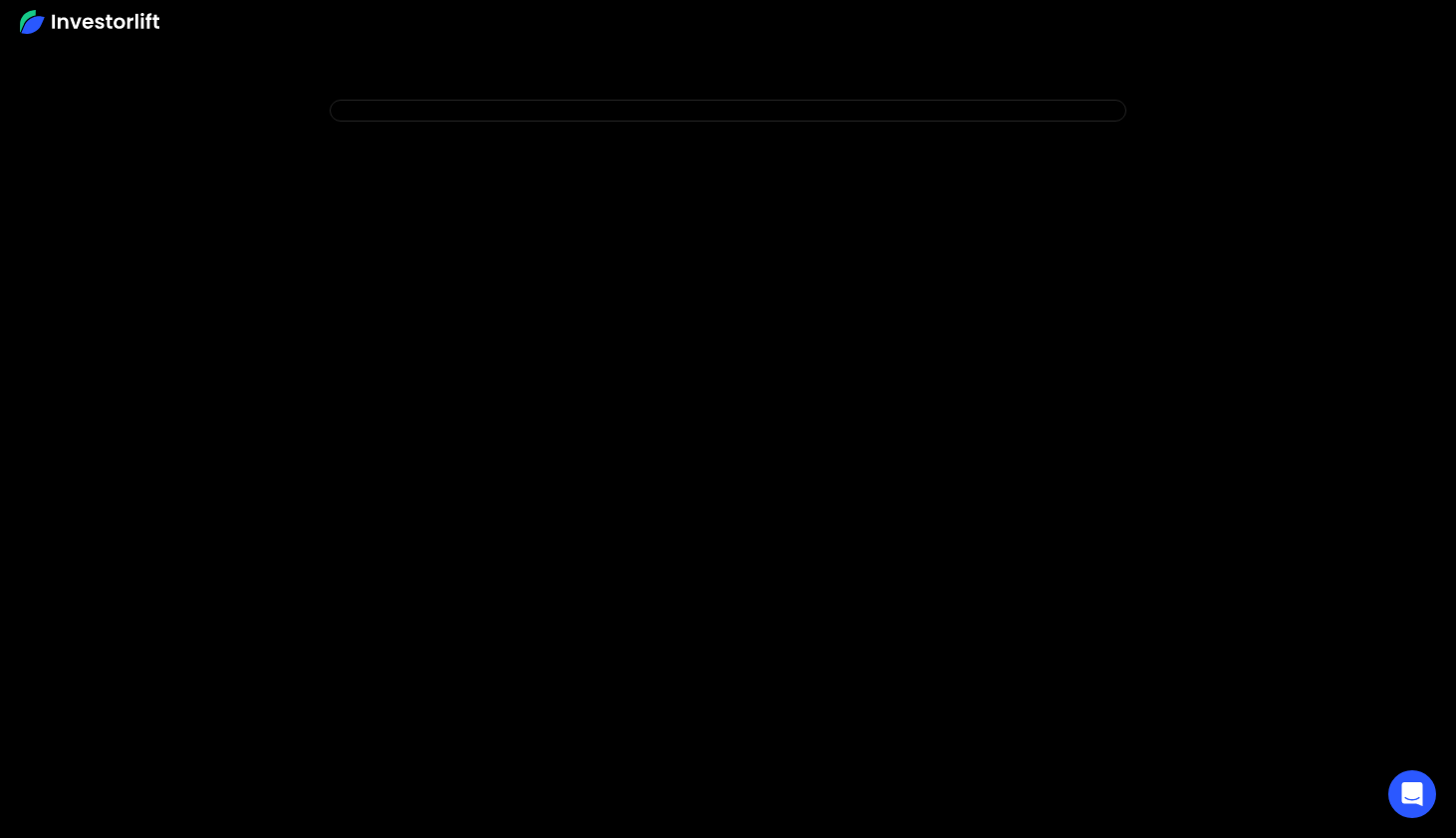 scroll, scrollTop: 0, scrollLeft: 0, axis: both 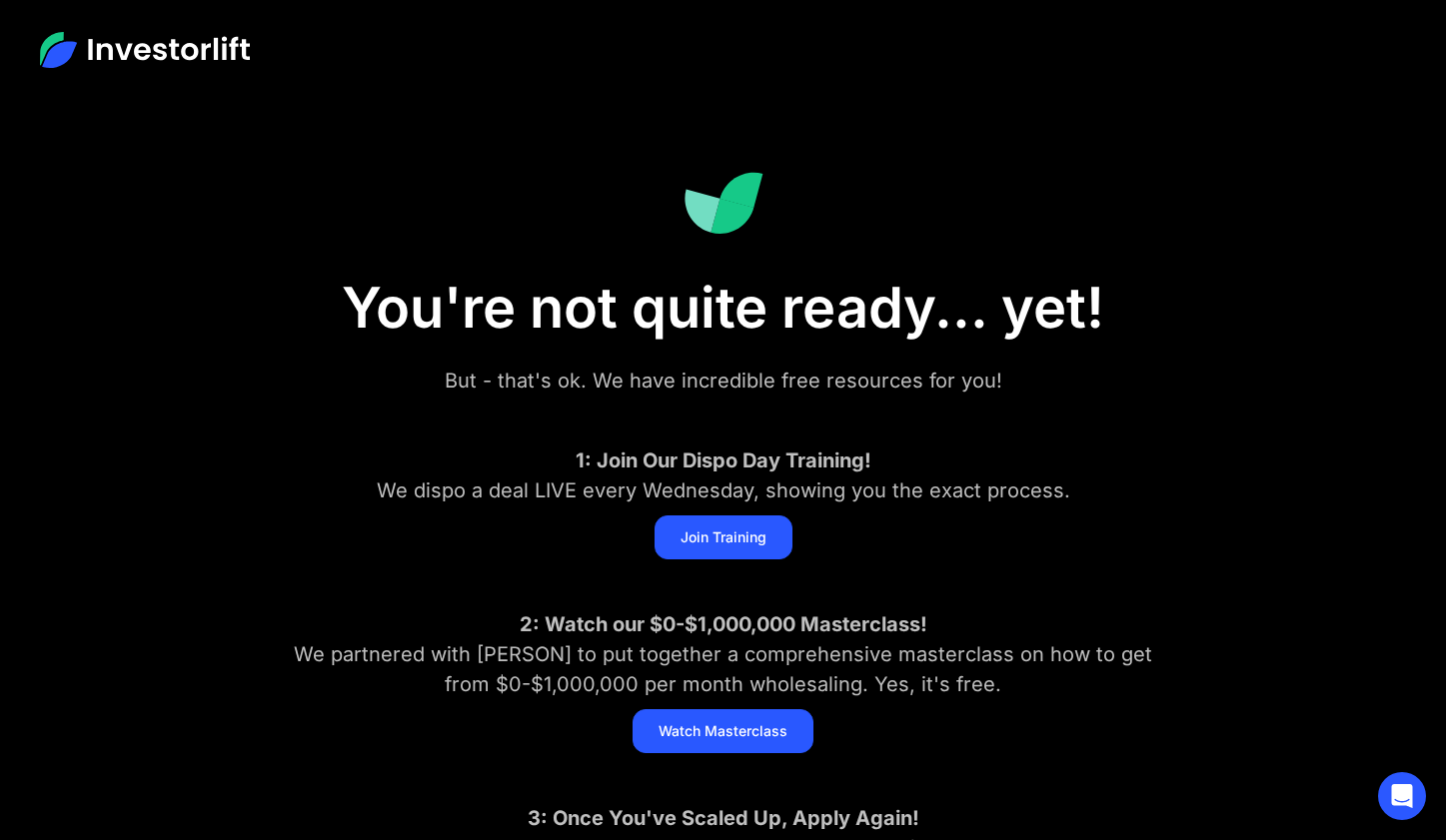 drag, startPoint x: 572, startPoint y: 166, endPoint x: 759, endPoint y: 207, distance: 191.4419 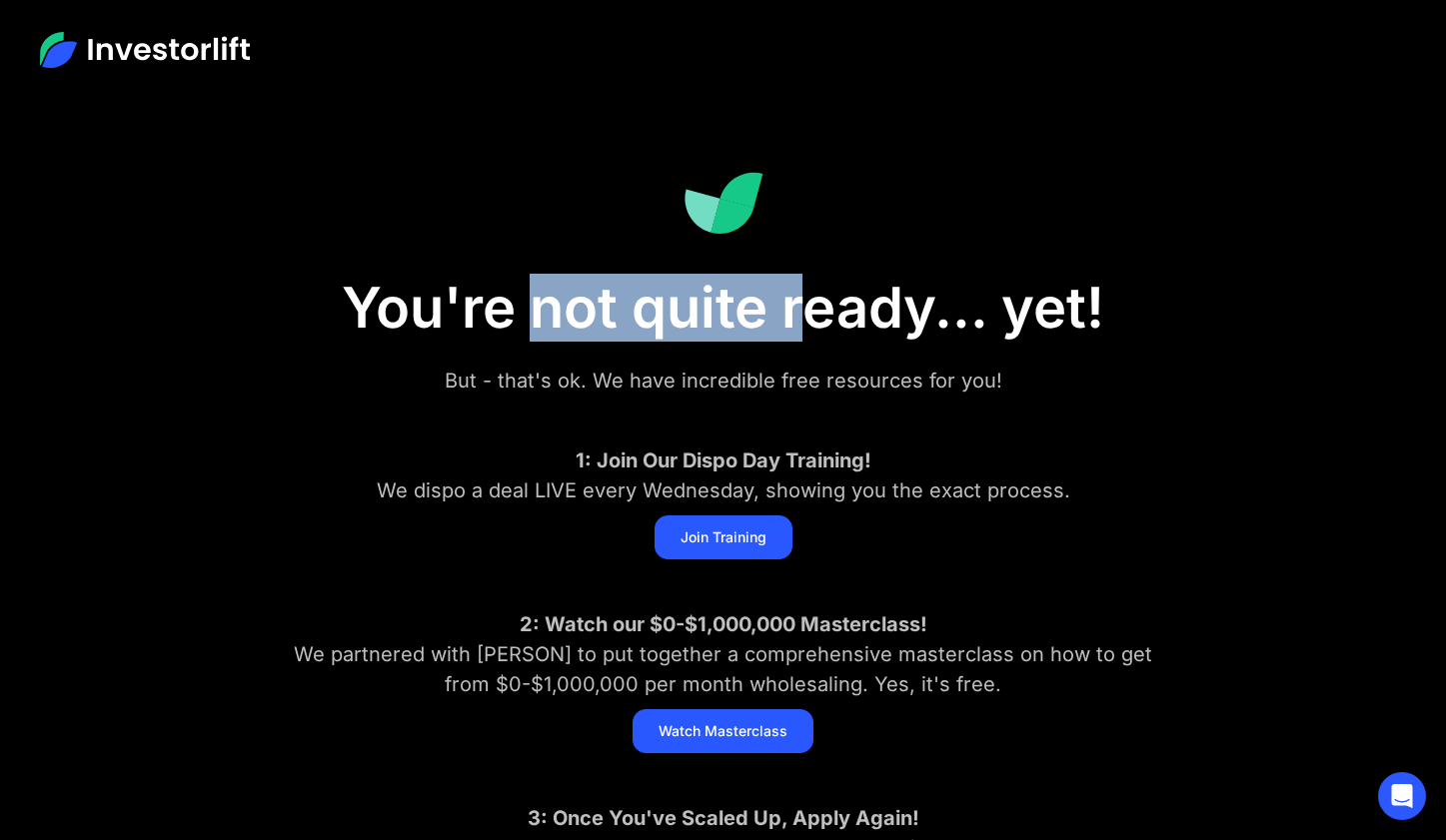 drag, startPoint x: 530, startPoint y: 312, endPoint x: 805, endPoint y: 301, distance: 275.21991 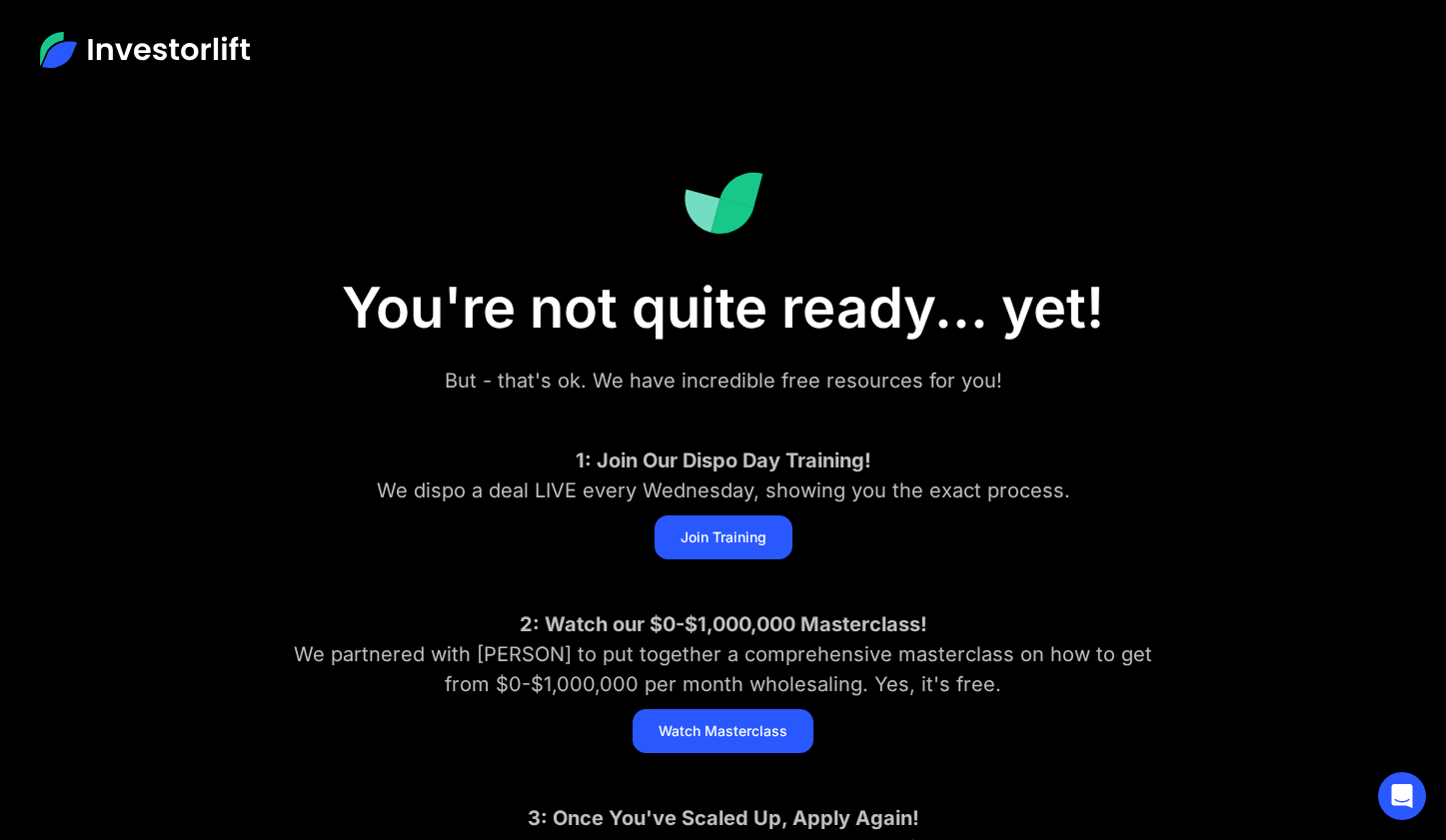 click on "But - that's ok. We have incredible free resources for you!" at bounding box center [723, 381] 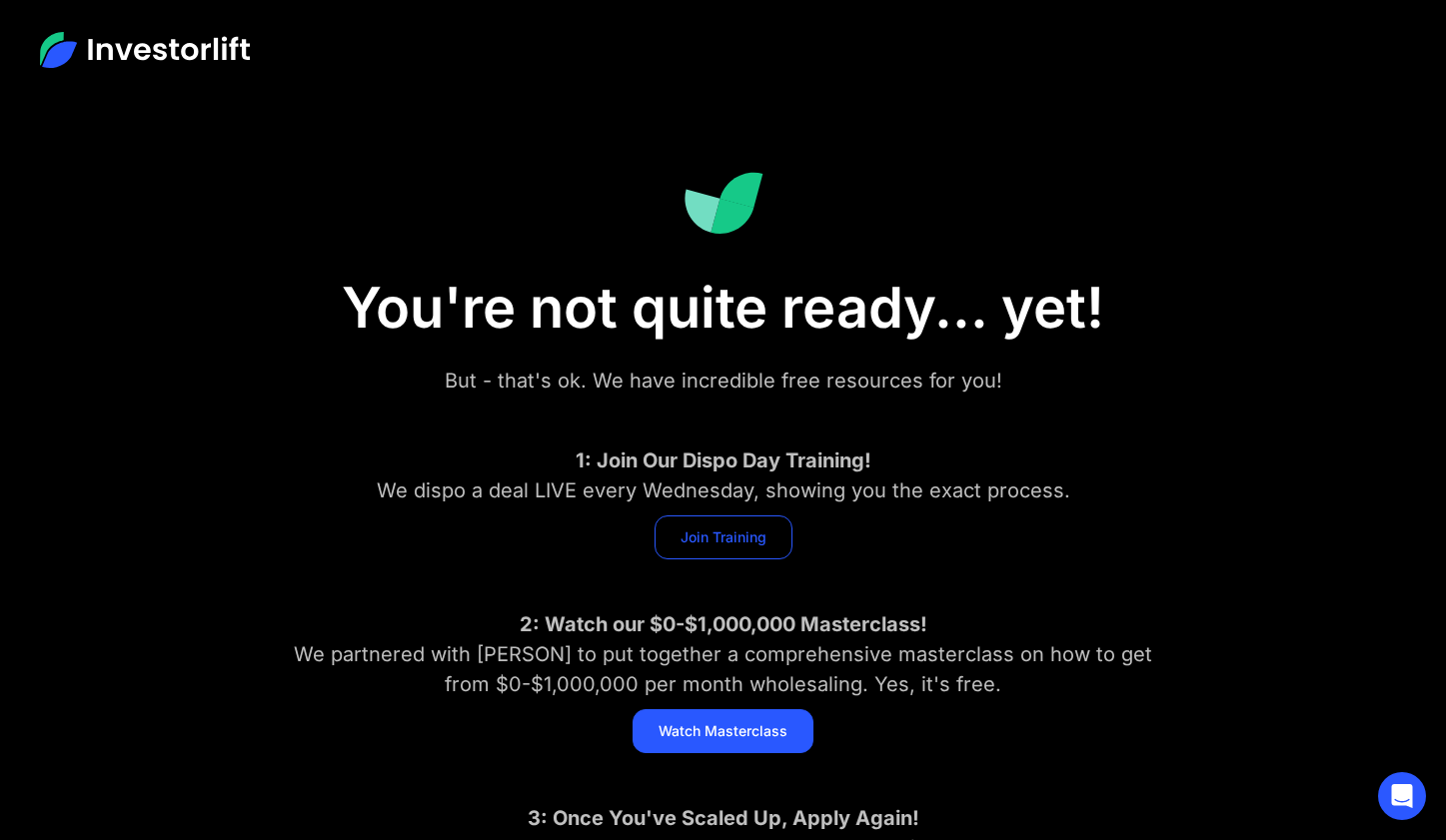 click on "Join Training" at bounding box center (723, 537) 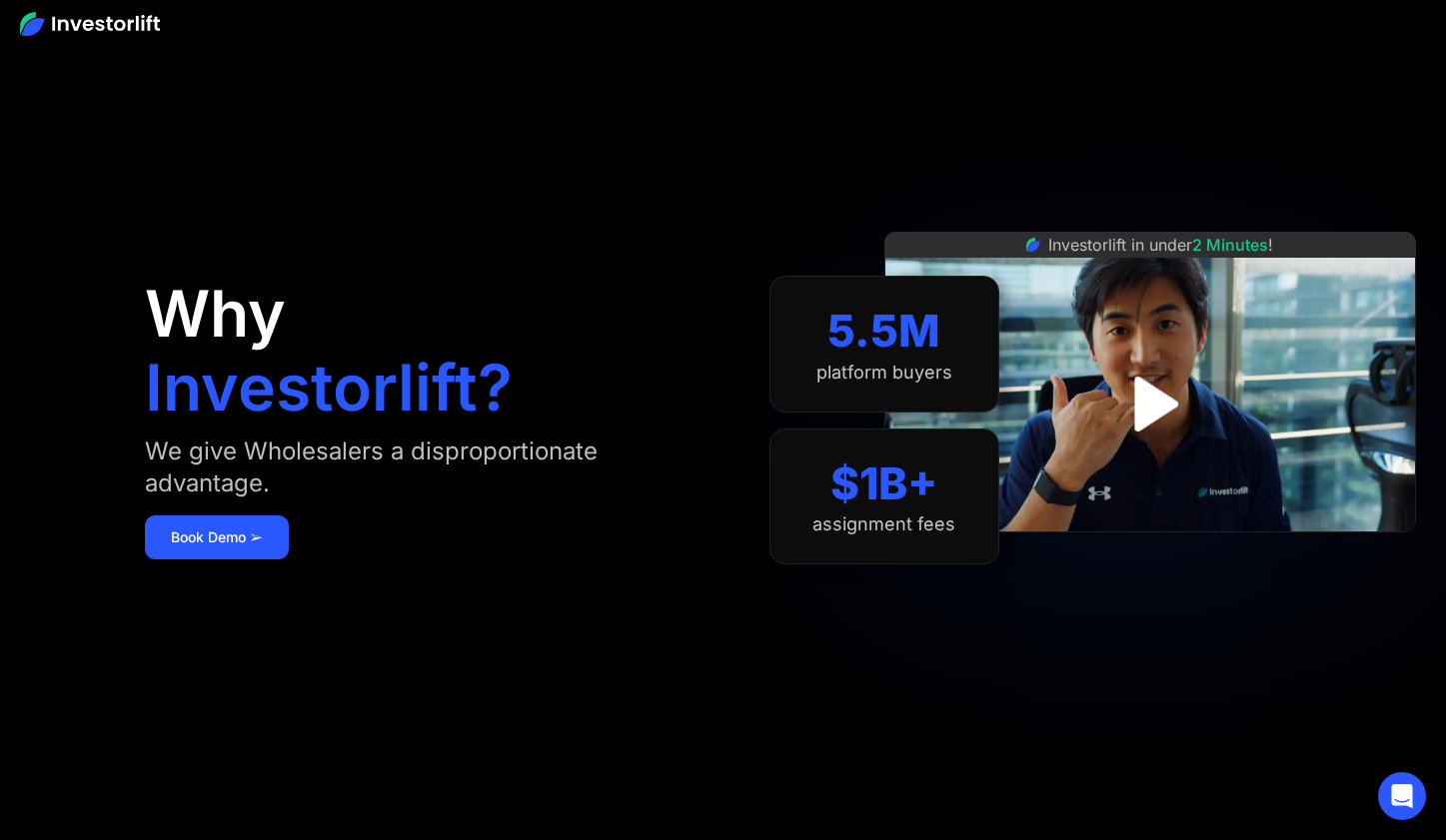 scroll, scrollTop: 0, scrollLeft: 0, axis: both 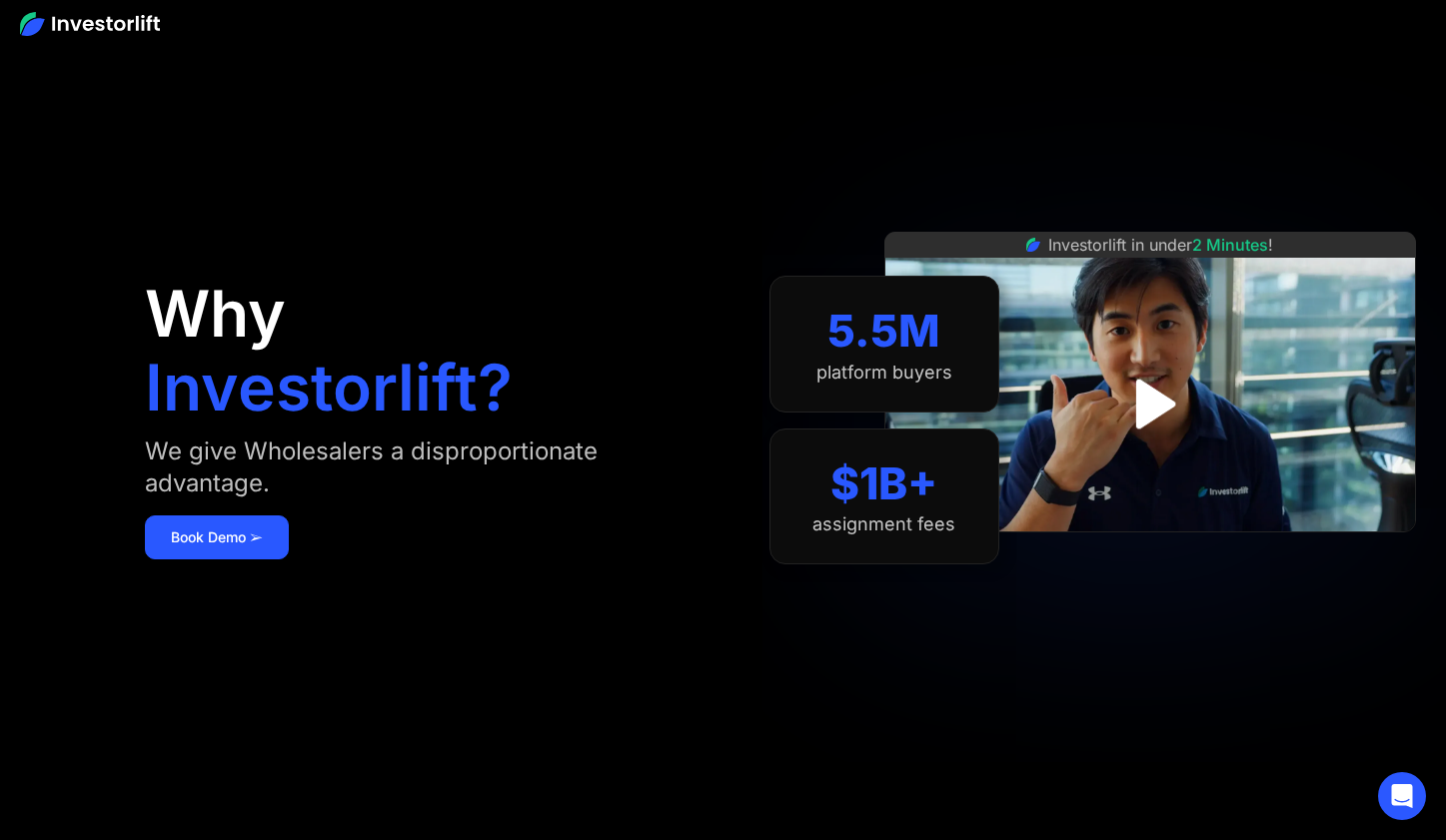 drag, startPoint x: 375, startPoint y: 722, endPoint x: 368, endPoint y: 650, distance: 72.33948 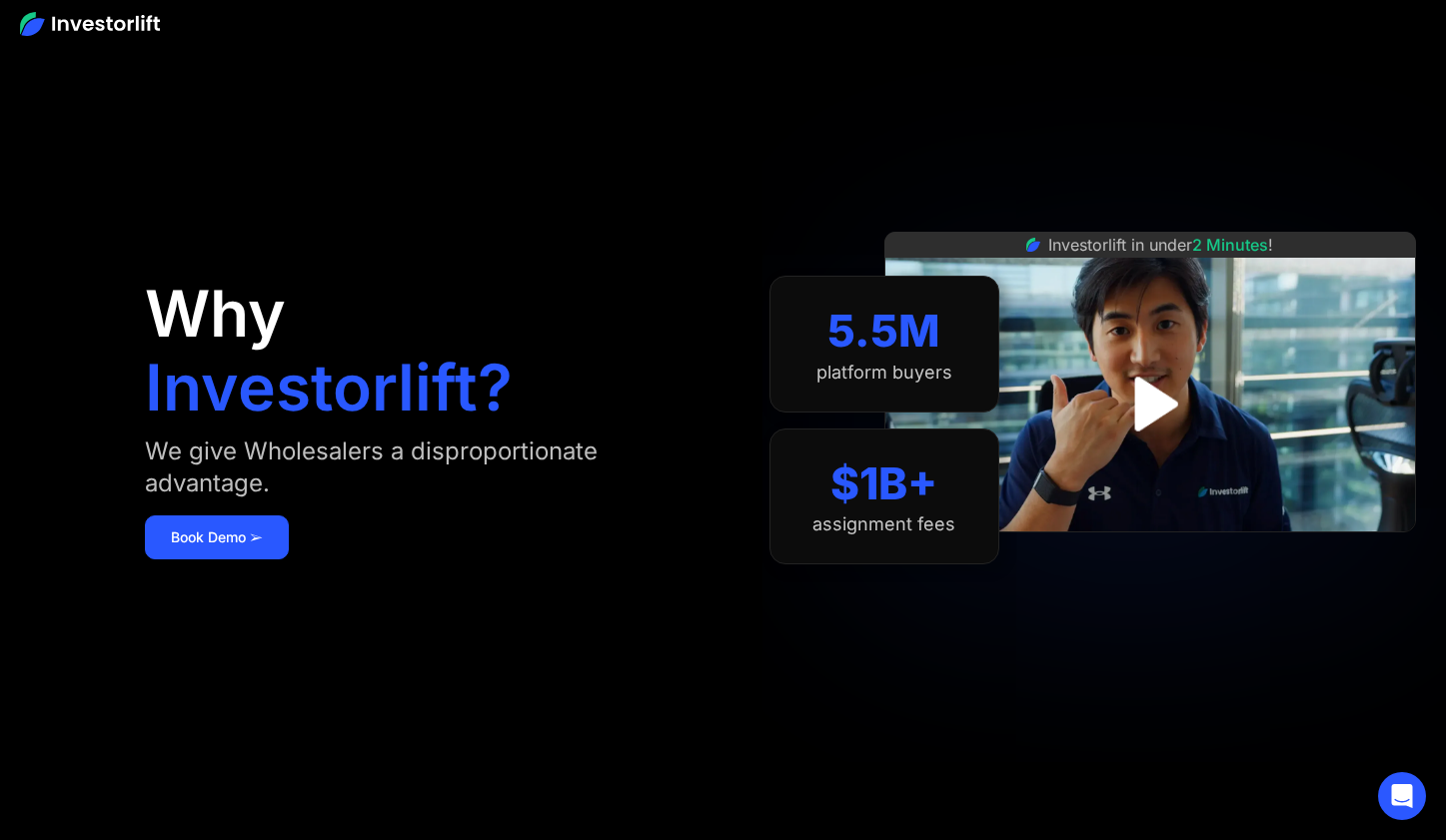 click at bounding box center (90, 24) 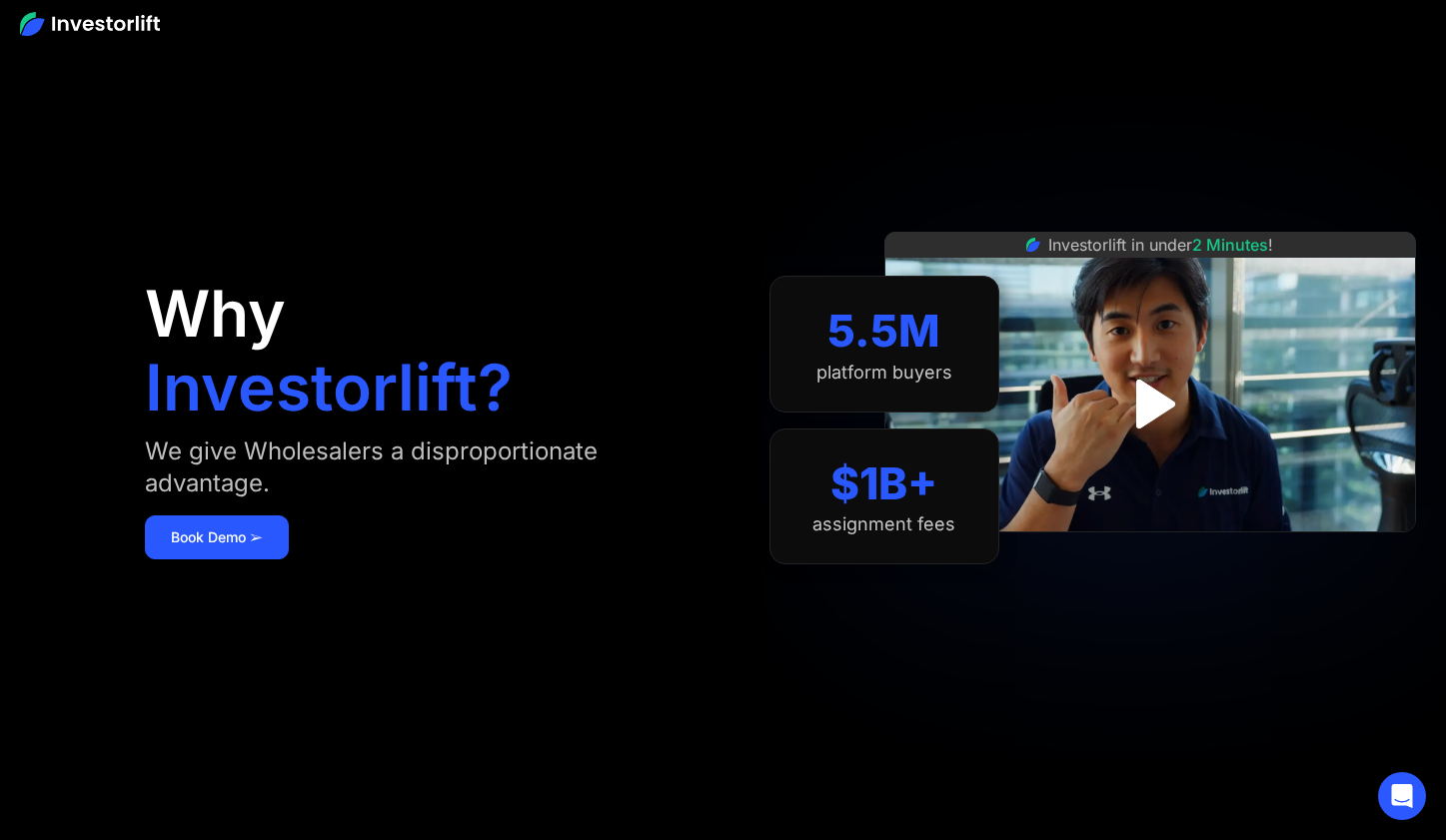 click at bounding box center (90, 24) 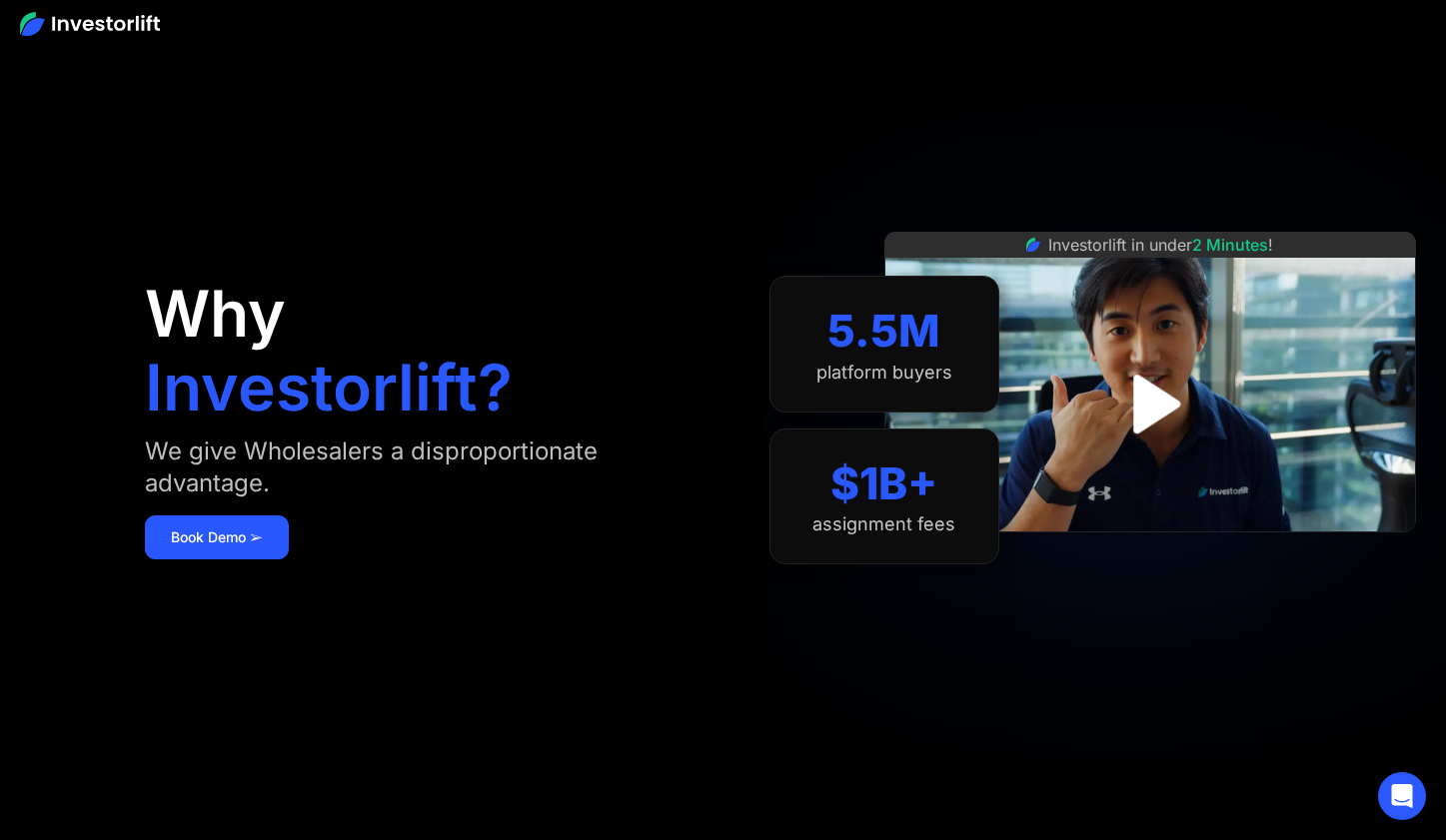 scroll, scrollTop: 0, scrollLeft: 0, axis: both 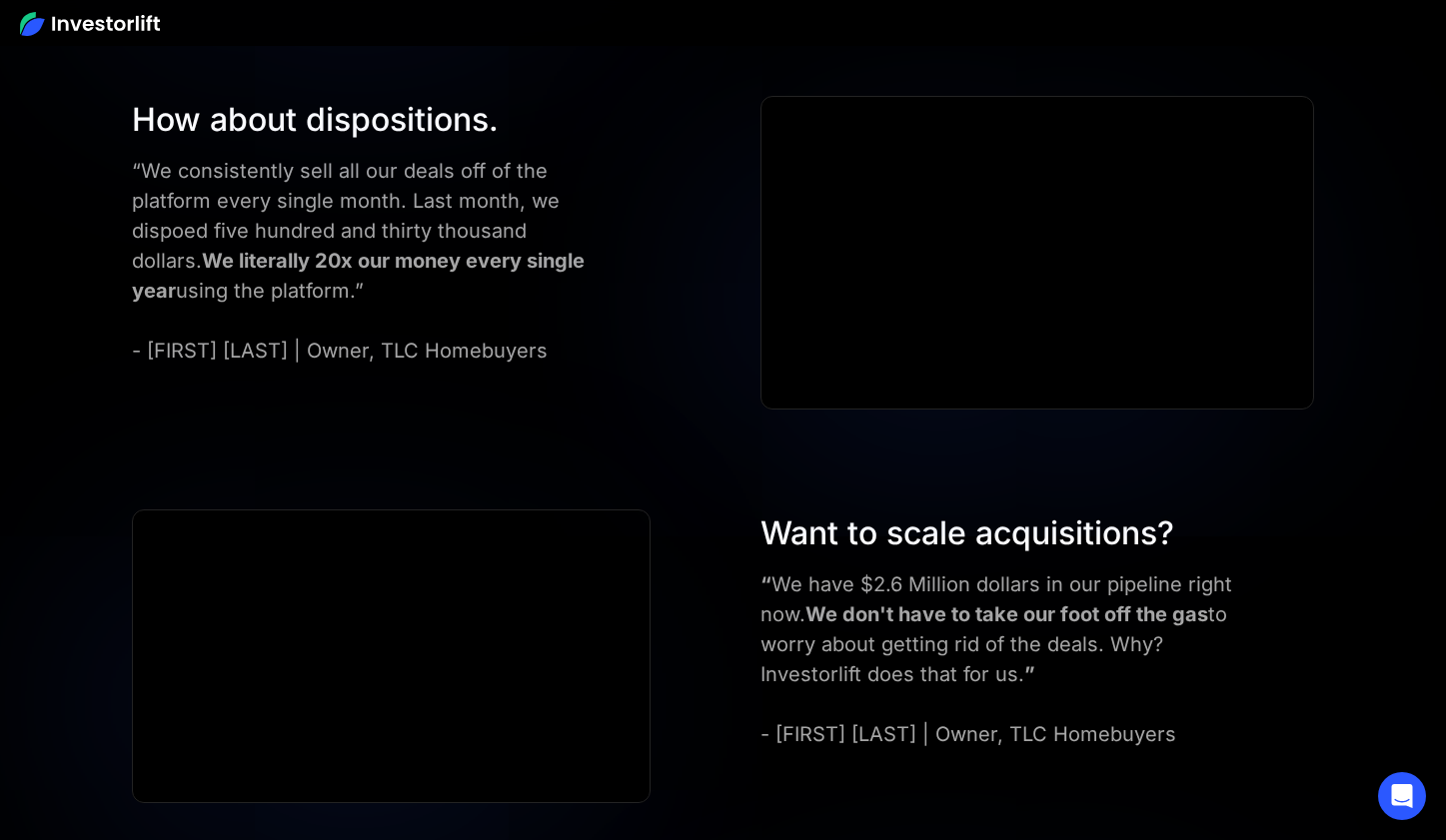 click on "“We consistently sell all our deals off of the platform every single month. Last month, we dispoed five hundred and thirty thousand dollars.  We literally 20x our money every single year  using the platform.” - Tony M. | Owner, TLC Homebuyers" at bounding box center (365, 261) 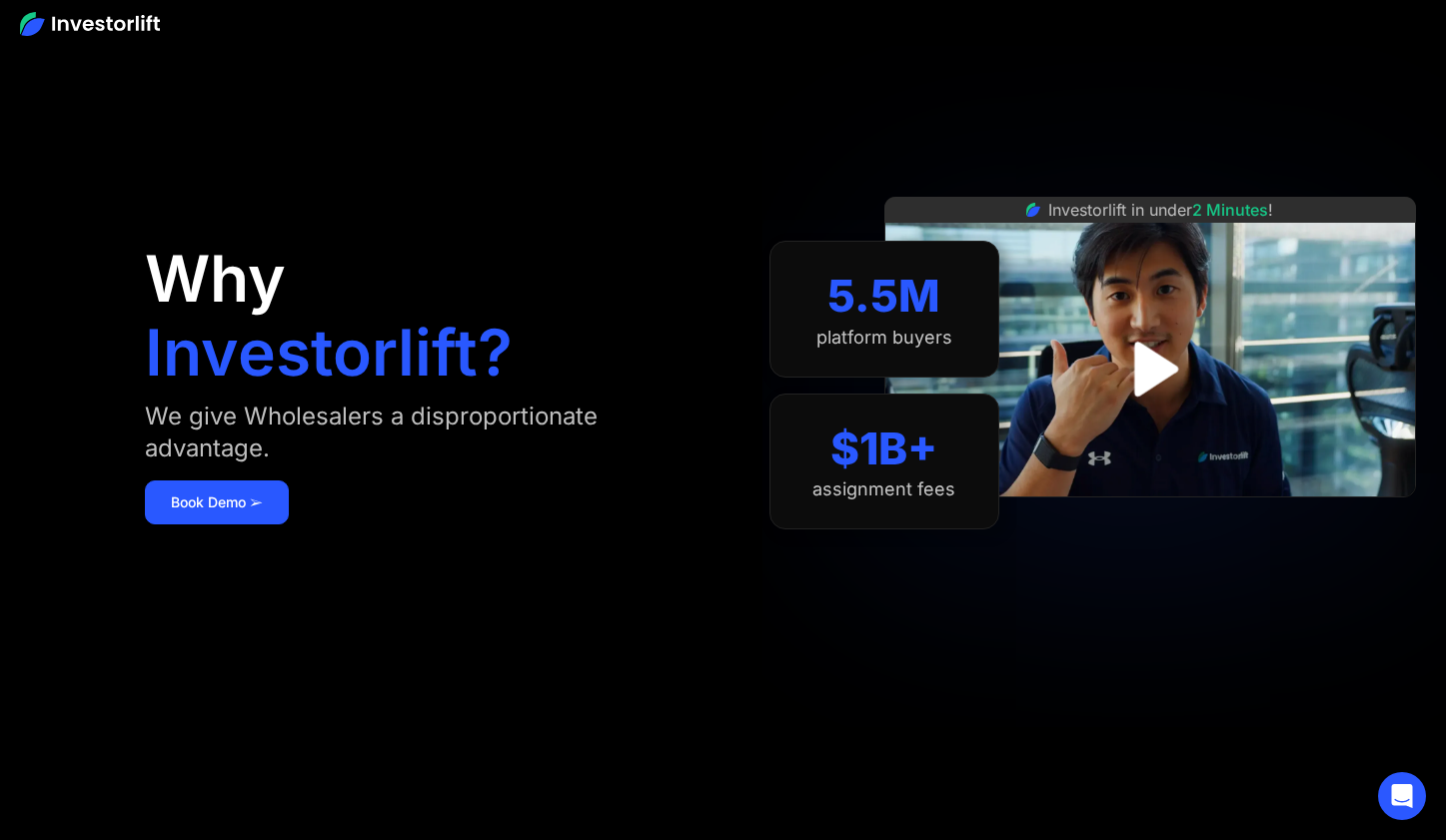scroll, scrollTop: 0, scrollLeft: 0, axis: both 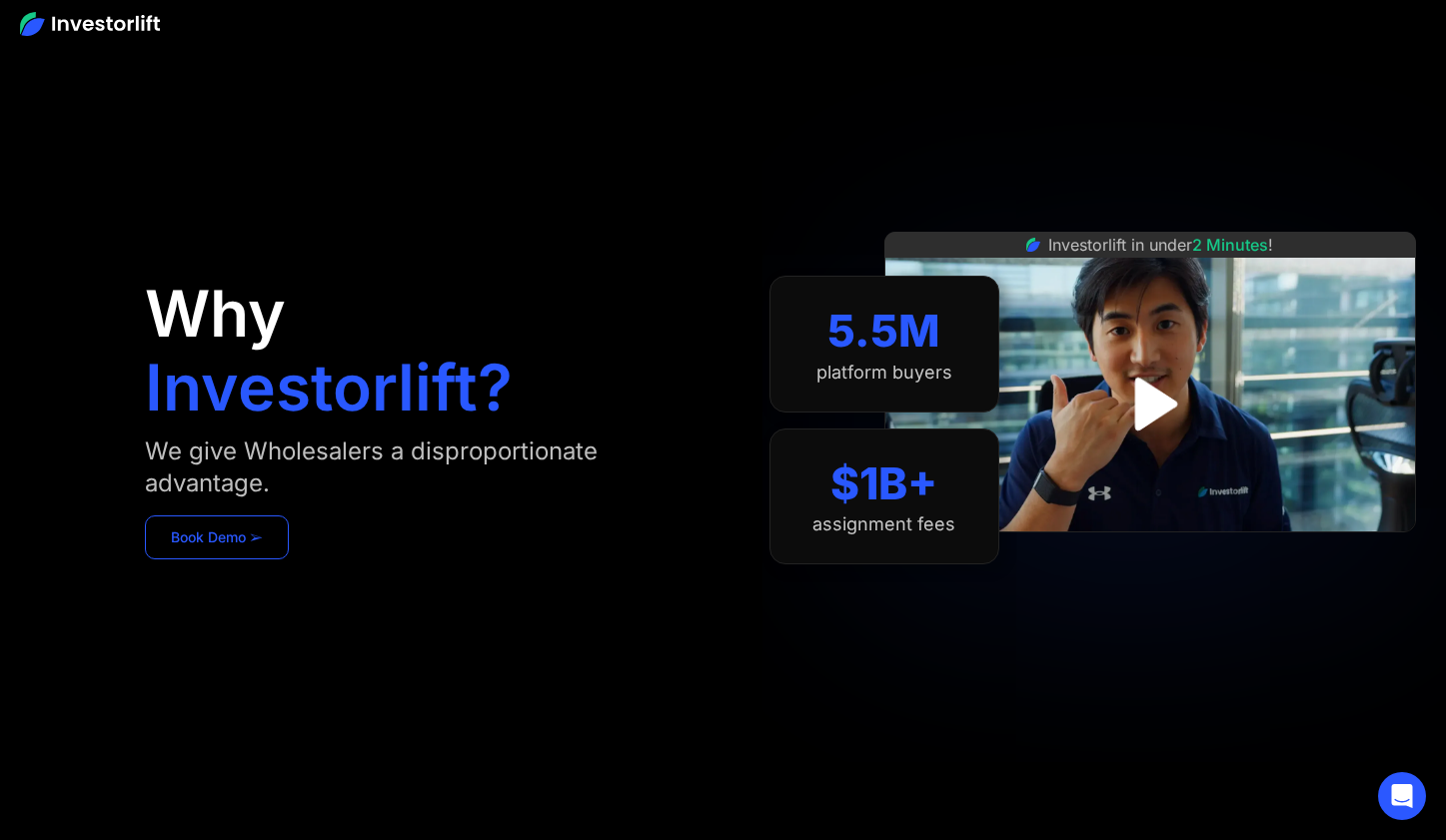 click on "Book Demo ➢" at bounding box center (217, 537) 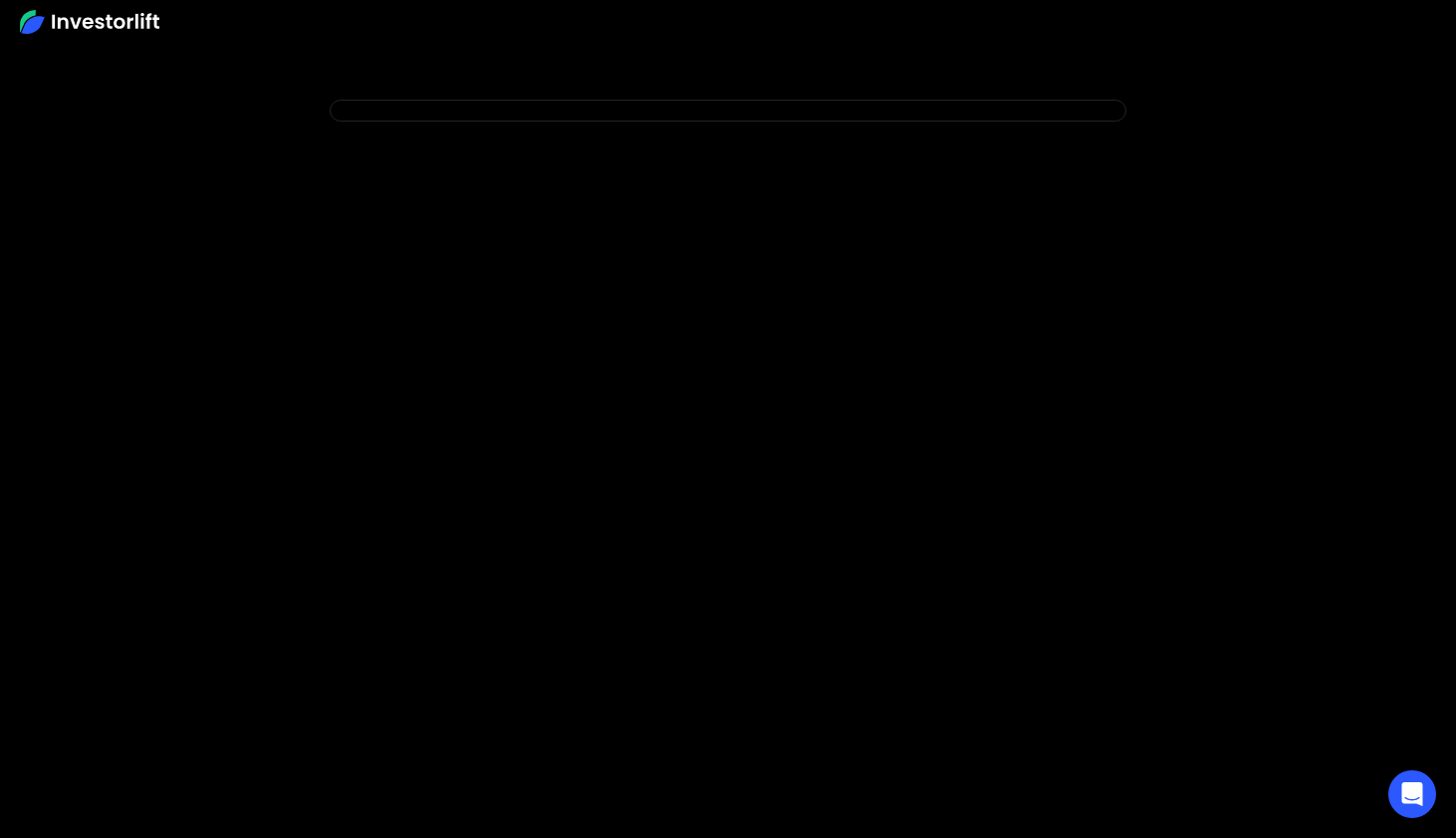 scroll, scrollTop: 0, scrollLeft: 0, axis: both 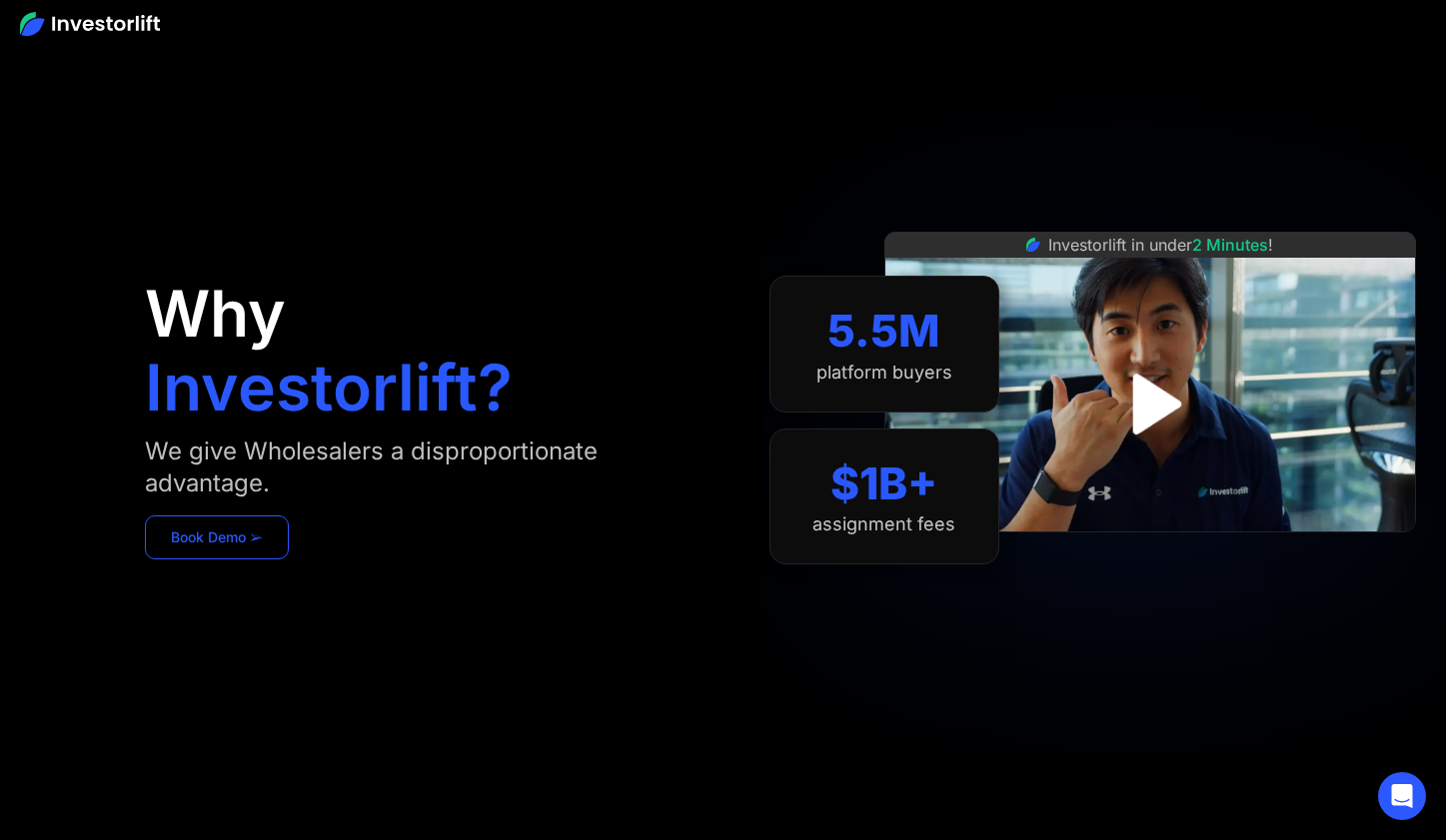 click on "Book Demo ➢" at bounding box center (217, 537) 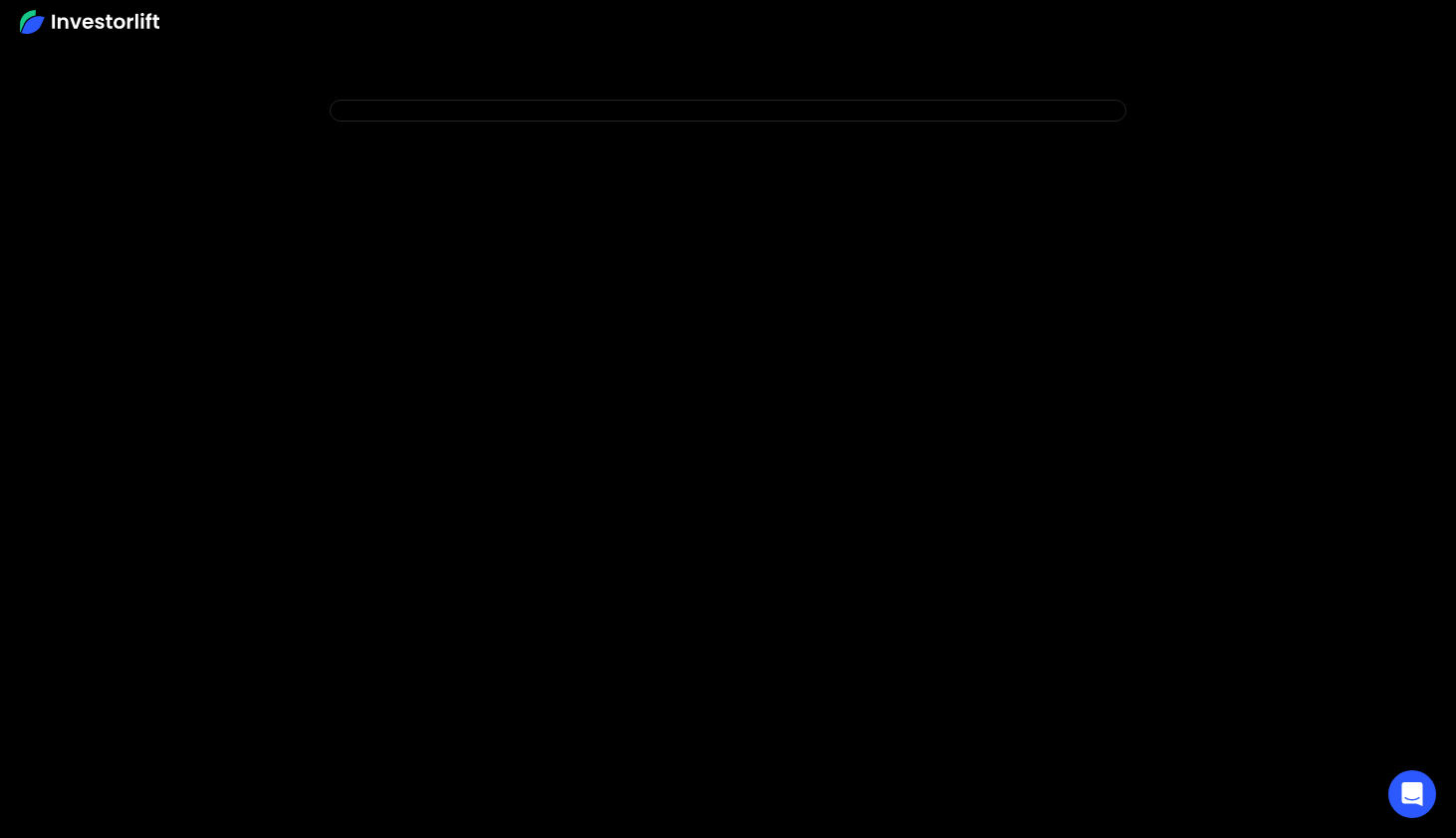 scroll, scrollTop: 0, scrollLeft: 0, axis: both 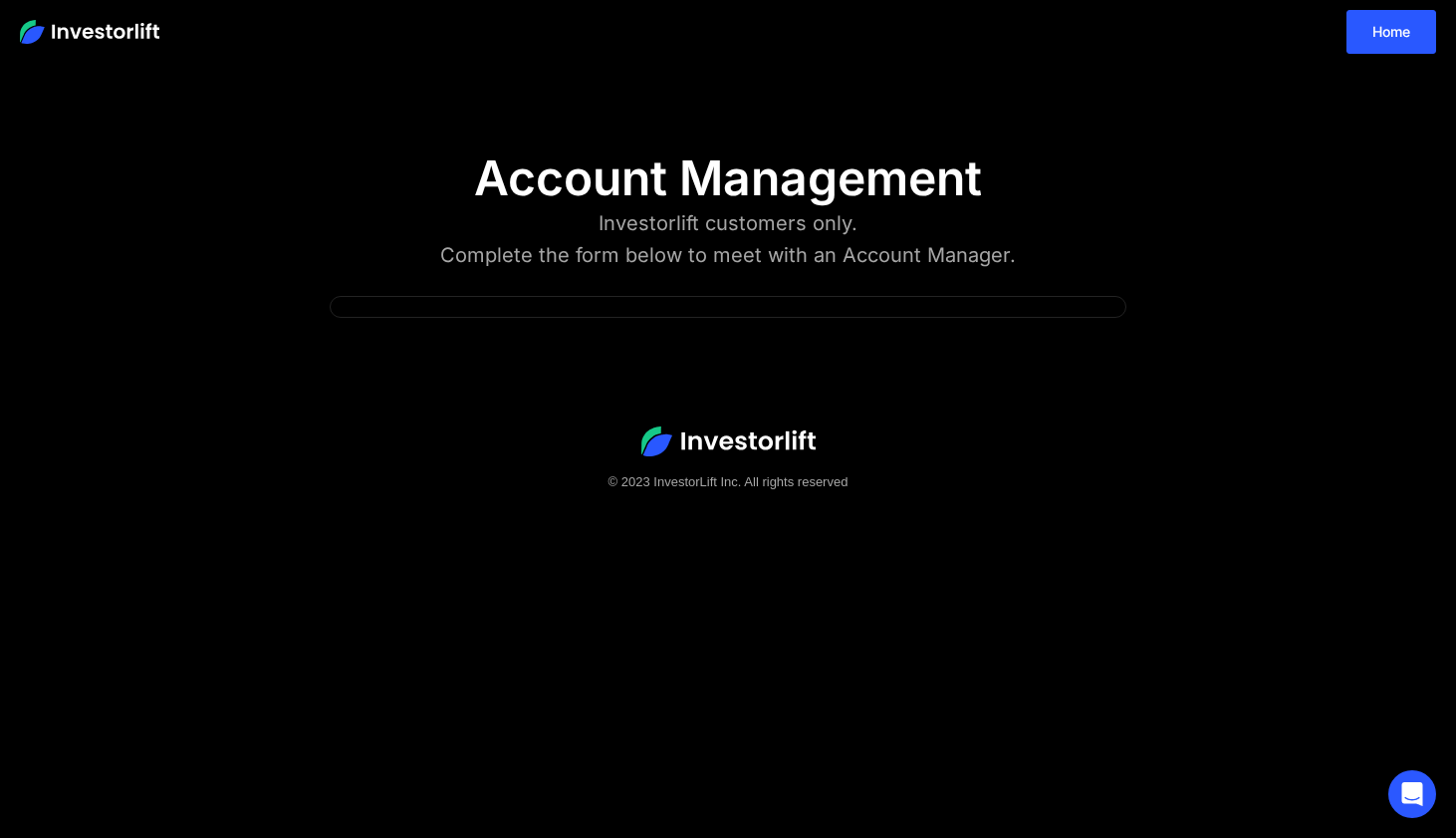 click on "**********" at bounding box center (728, 419) 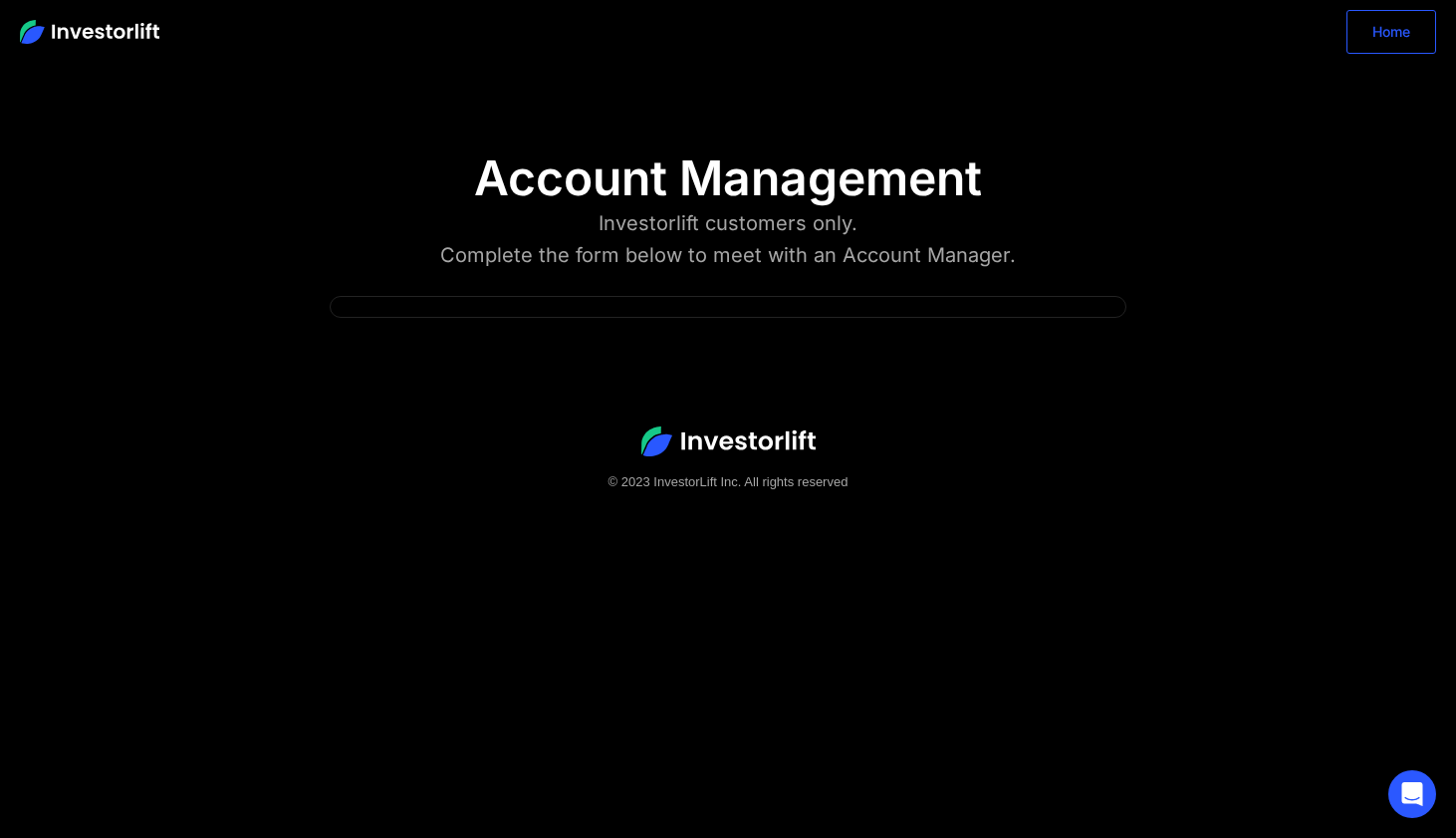 click on "Home" at bounding box center [1391, 32] 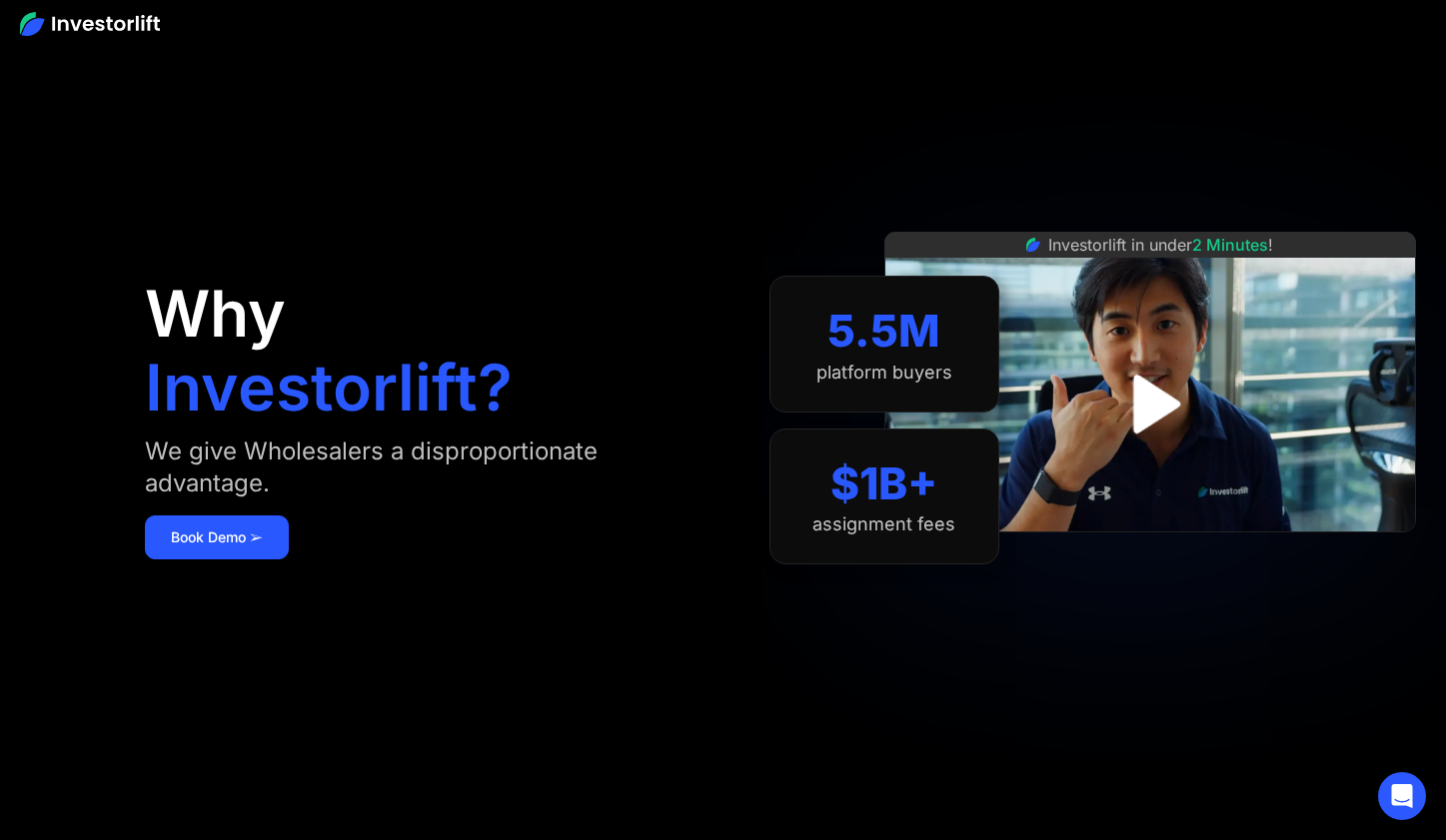 scroll, scrollTop: 0, scrollLeft: 0, axis: both 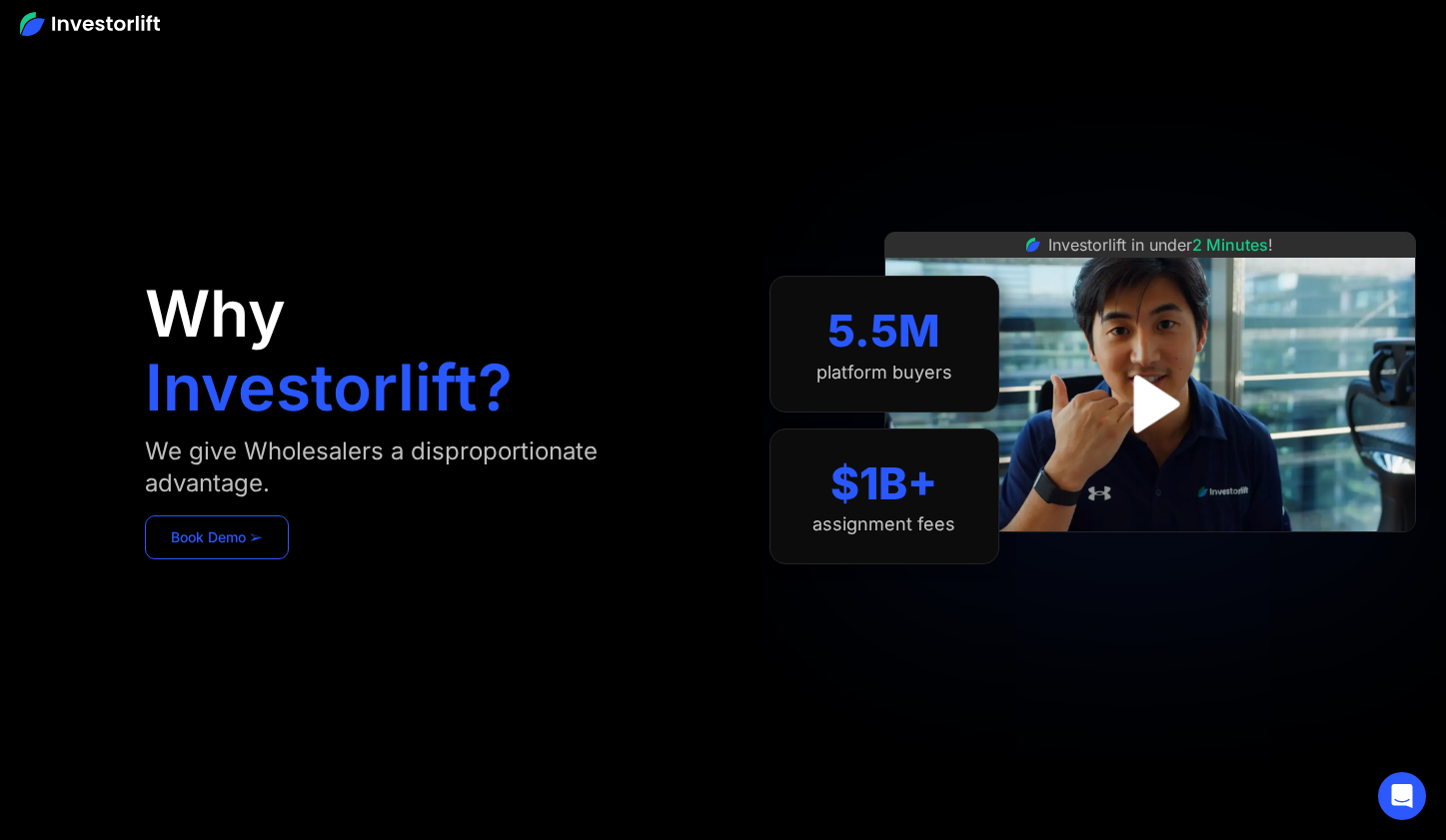 click on "Book Demo ➢" at bounding box center [217, 537] 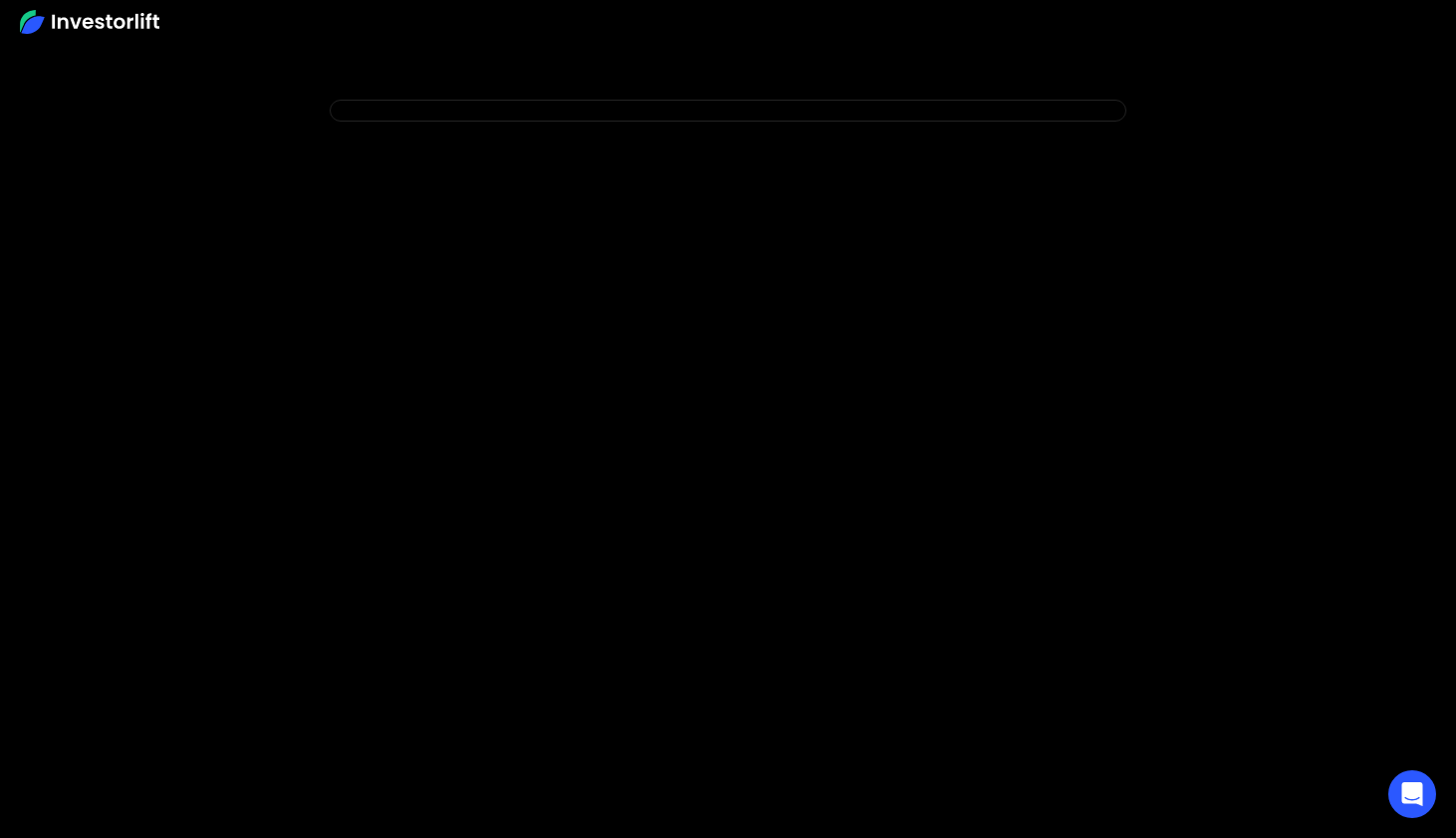 scroll, scrollTop: 0, scrollLeft: 0, axis: both 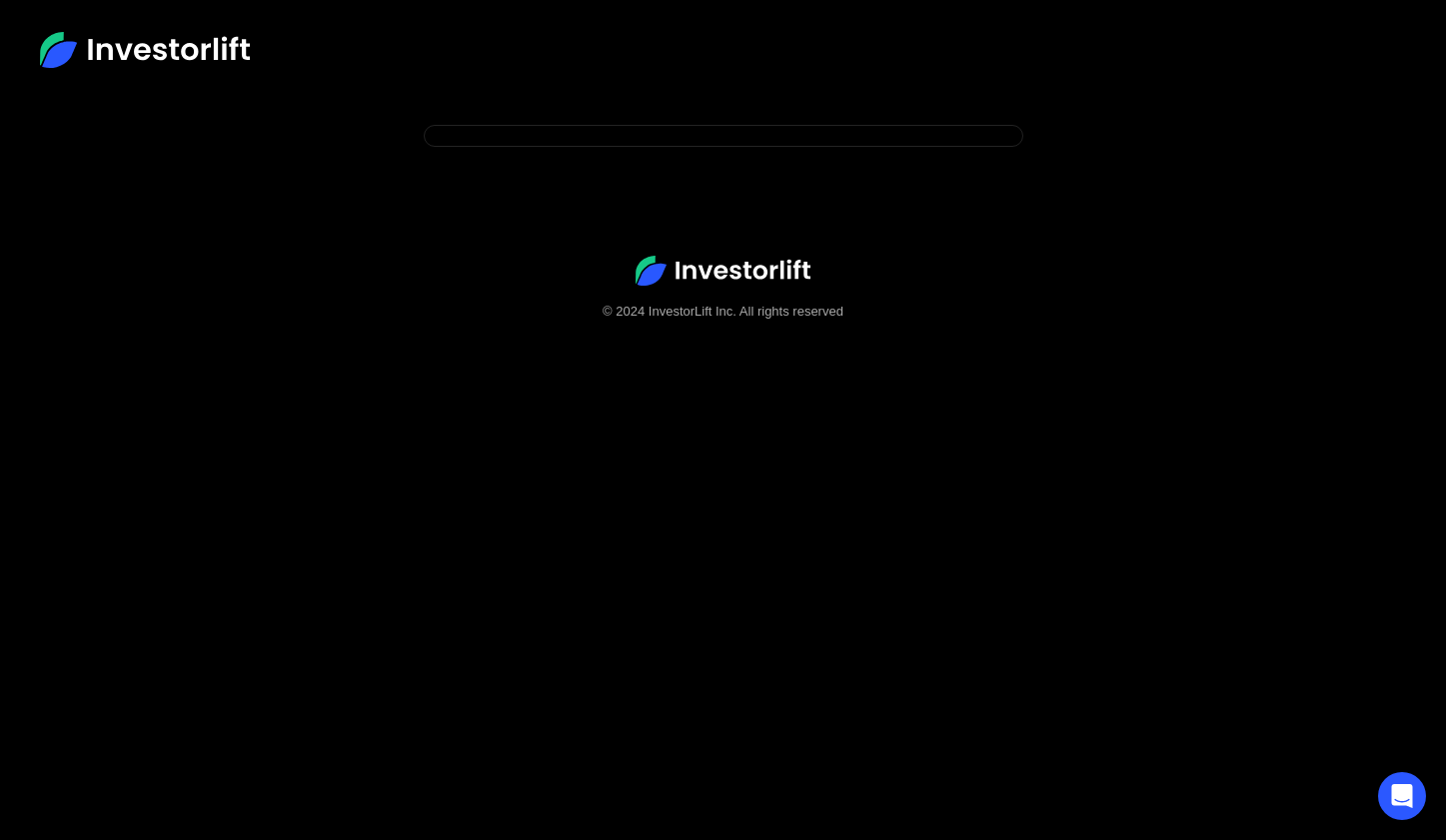 drag, startPoint x: 1061, startPoint y: 383, endPoint x: 1013, endPoint y: 344, distance: 61.846584 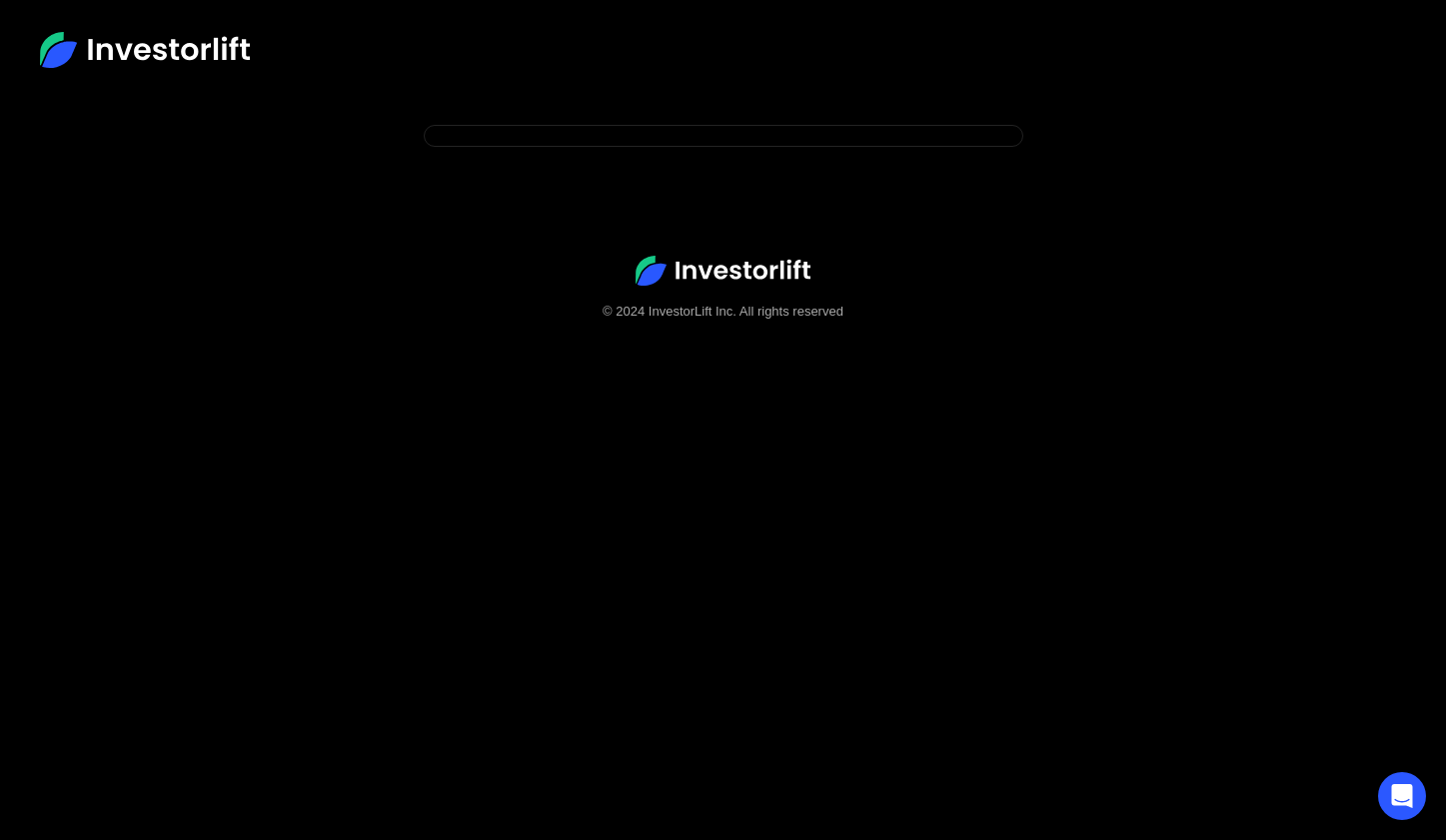 click on "© 2024 InvestorLift Inc. All rights reserved" at bounding box center (723, 289) 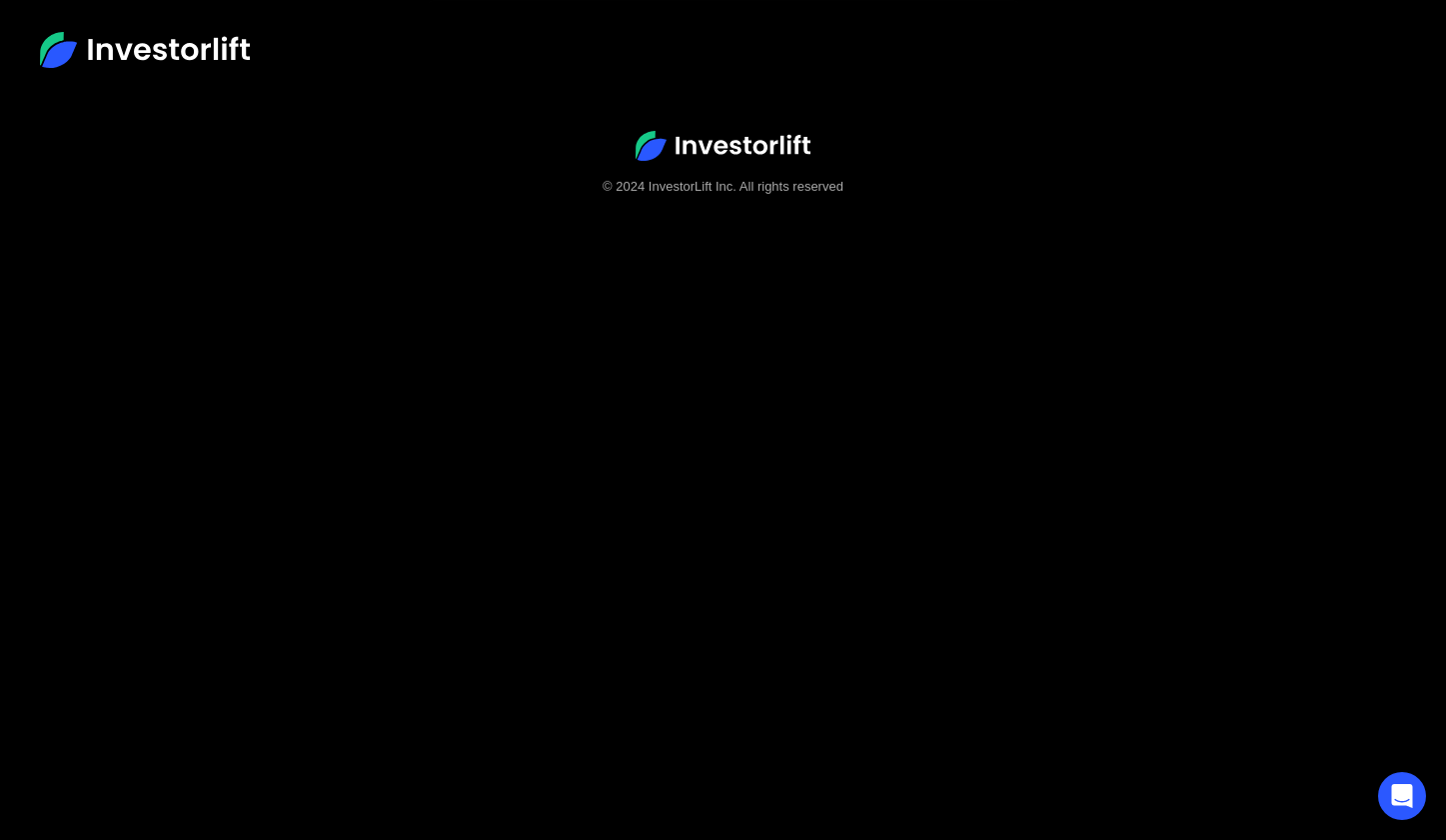 scroll, scrollTop: 0, scrollLeft: 0, axis: both 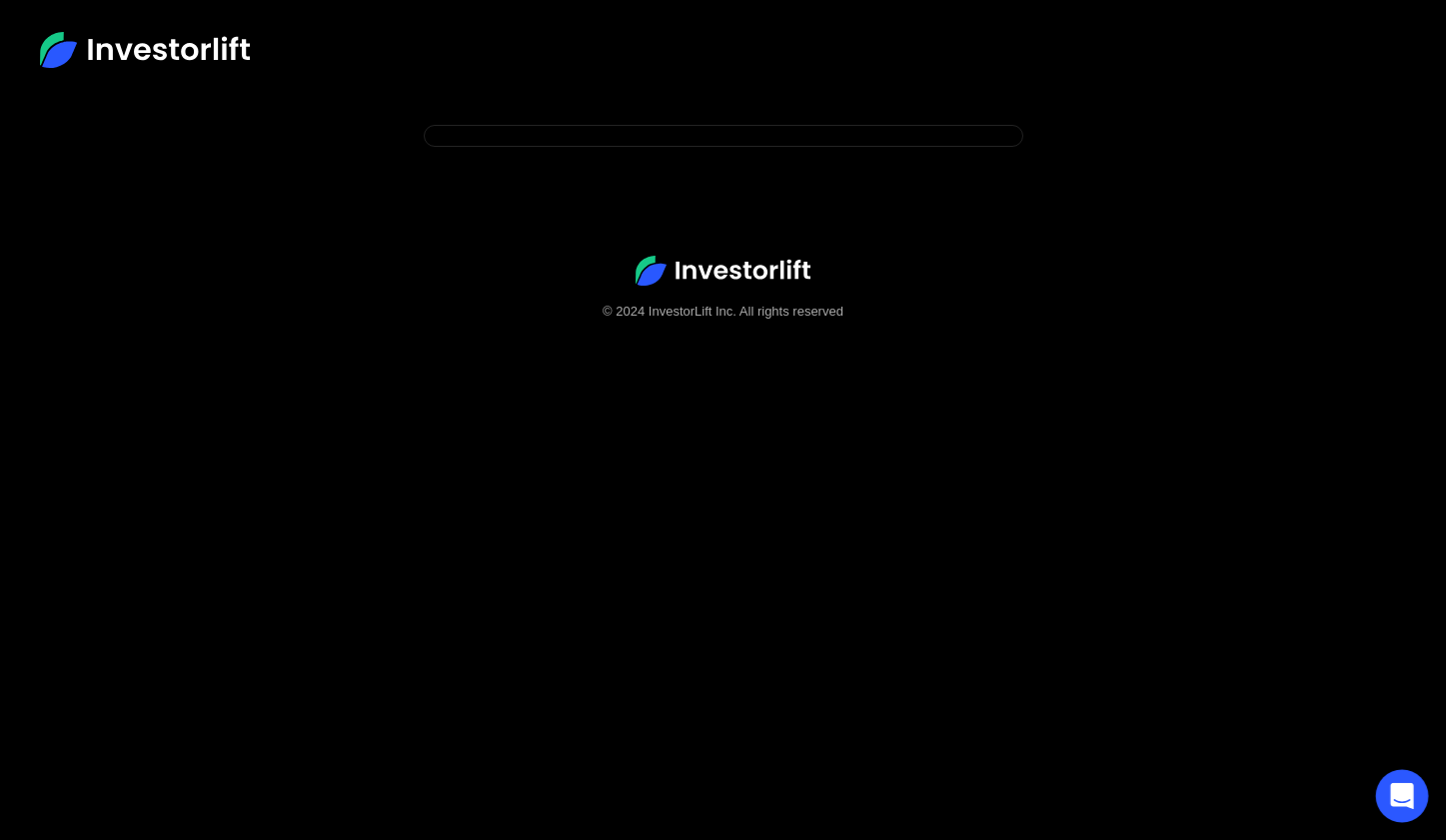 click at bounding box center [1402, 796] 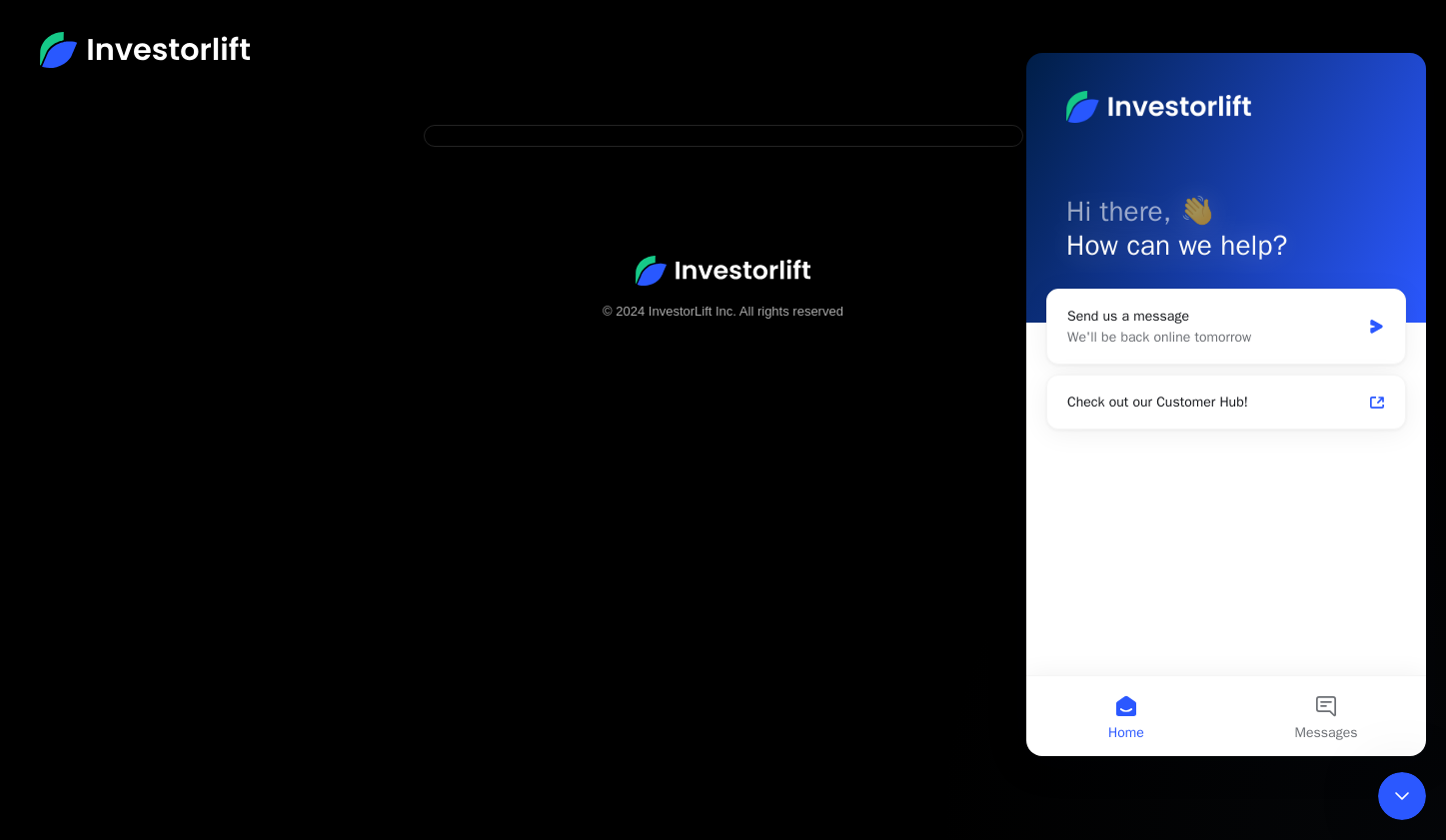 scroll, scrollTop: 0, scrollLeft: 0, axis: both 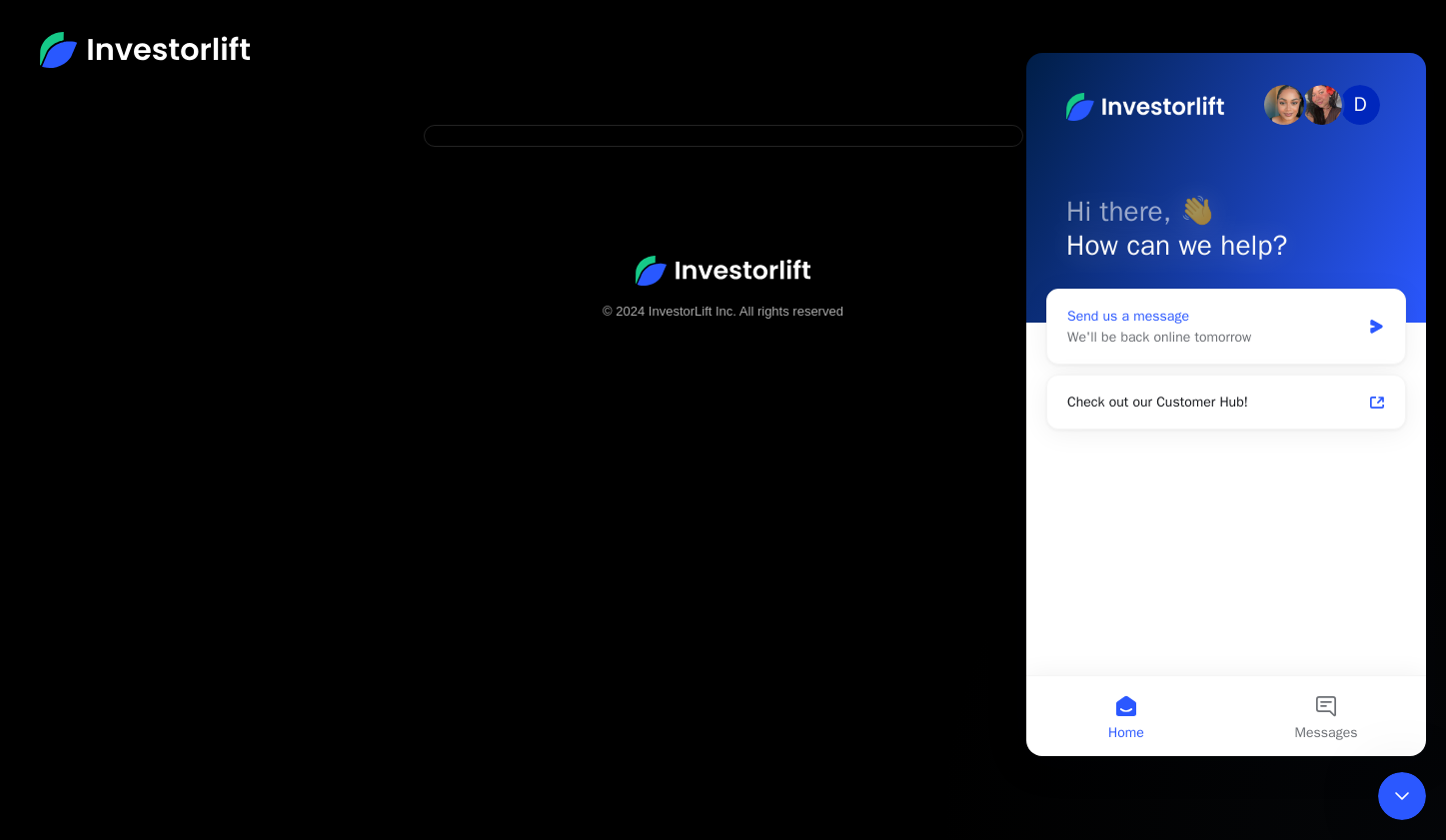 click on "Send us a message" at bounding box center (1213, 316) 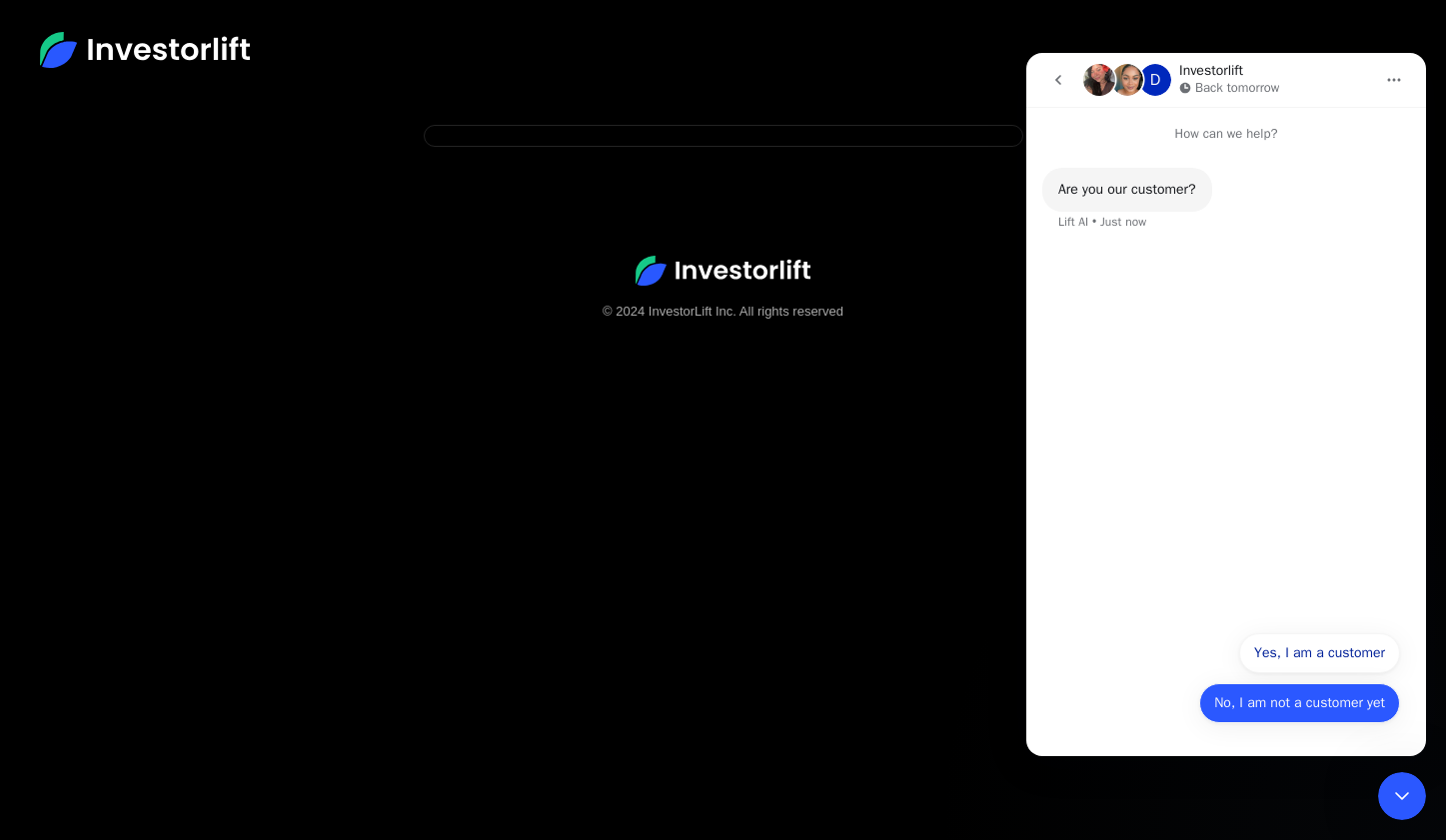 click on "No, I am not a customer yet" at bounding box center [1299, 703] 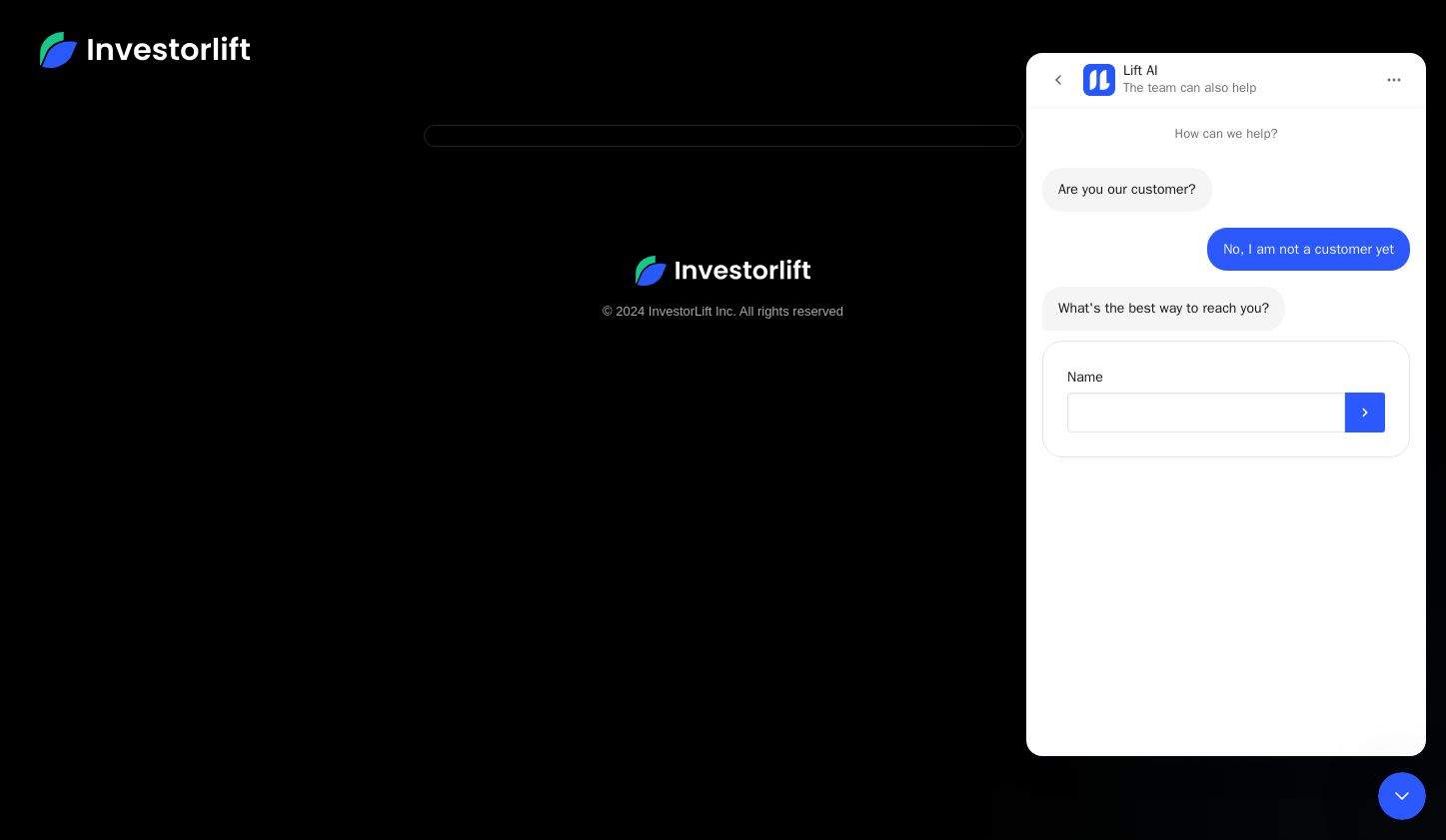 click at bounding box center (1206, 413) 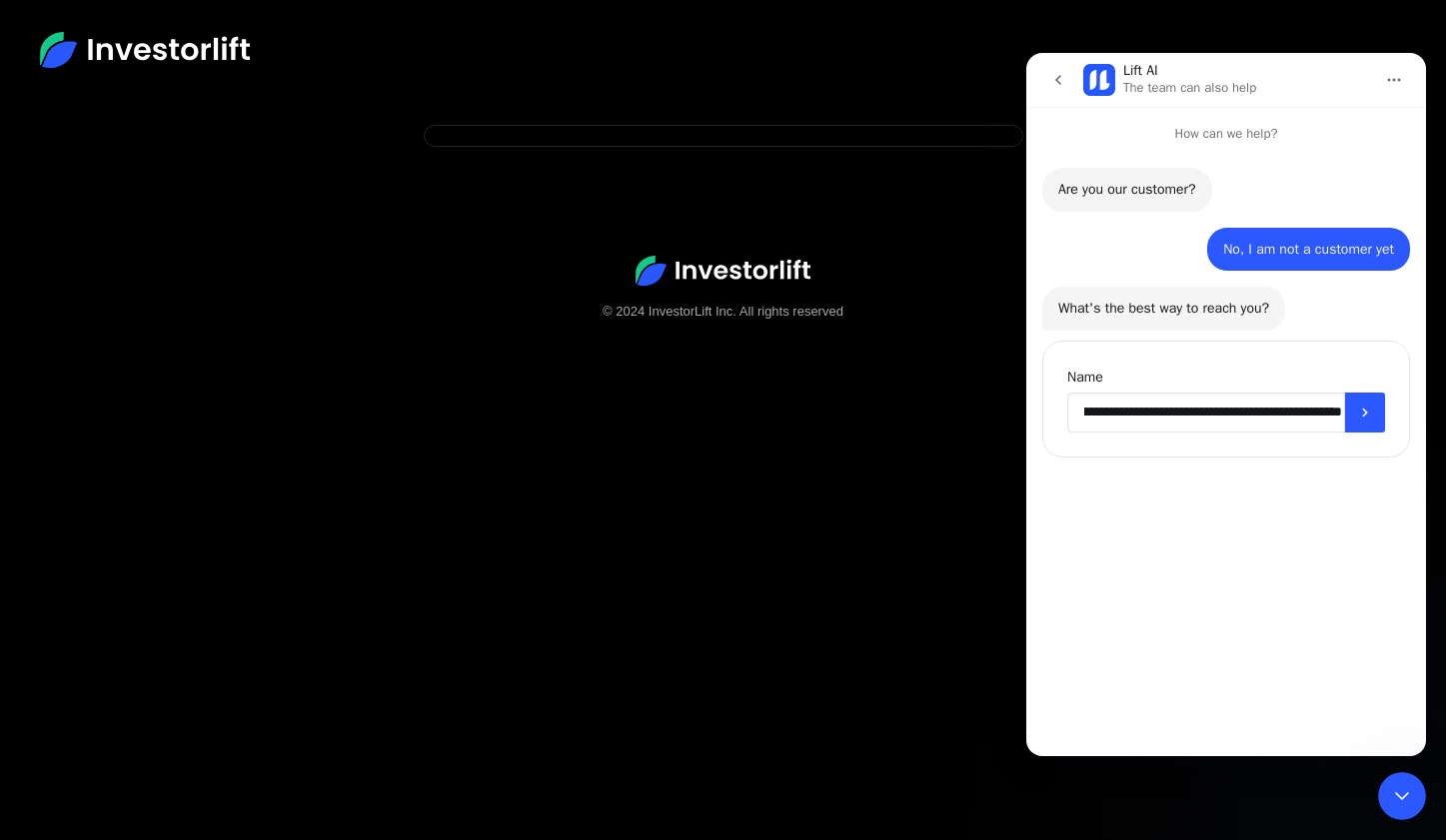 scroll, scrollTop: 0, scrollLeft: 113, axis: horizontal 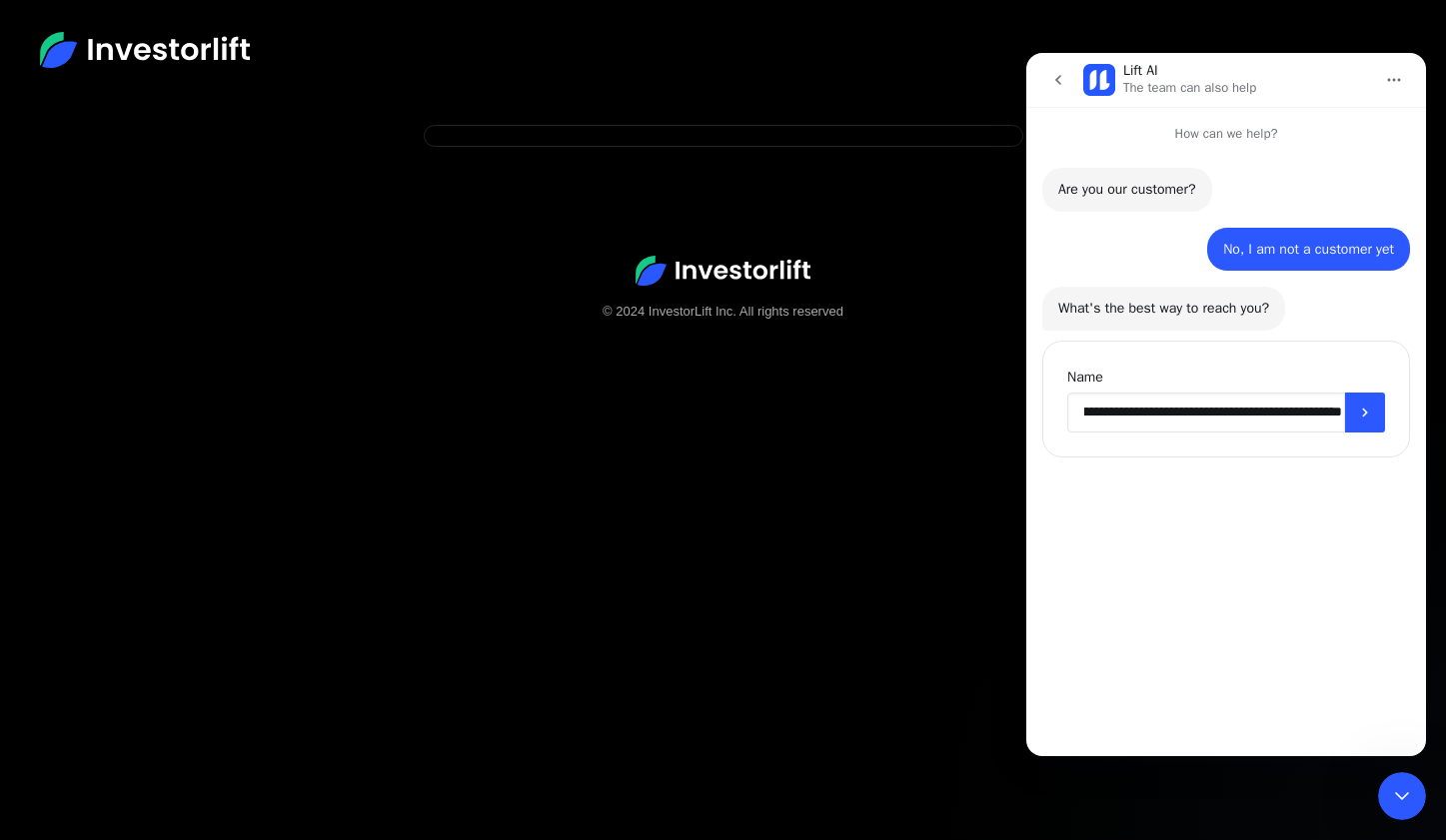 type on "**********" 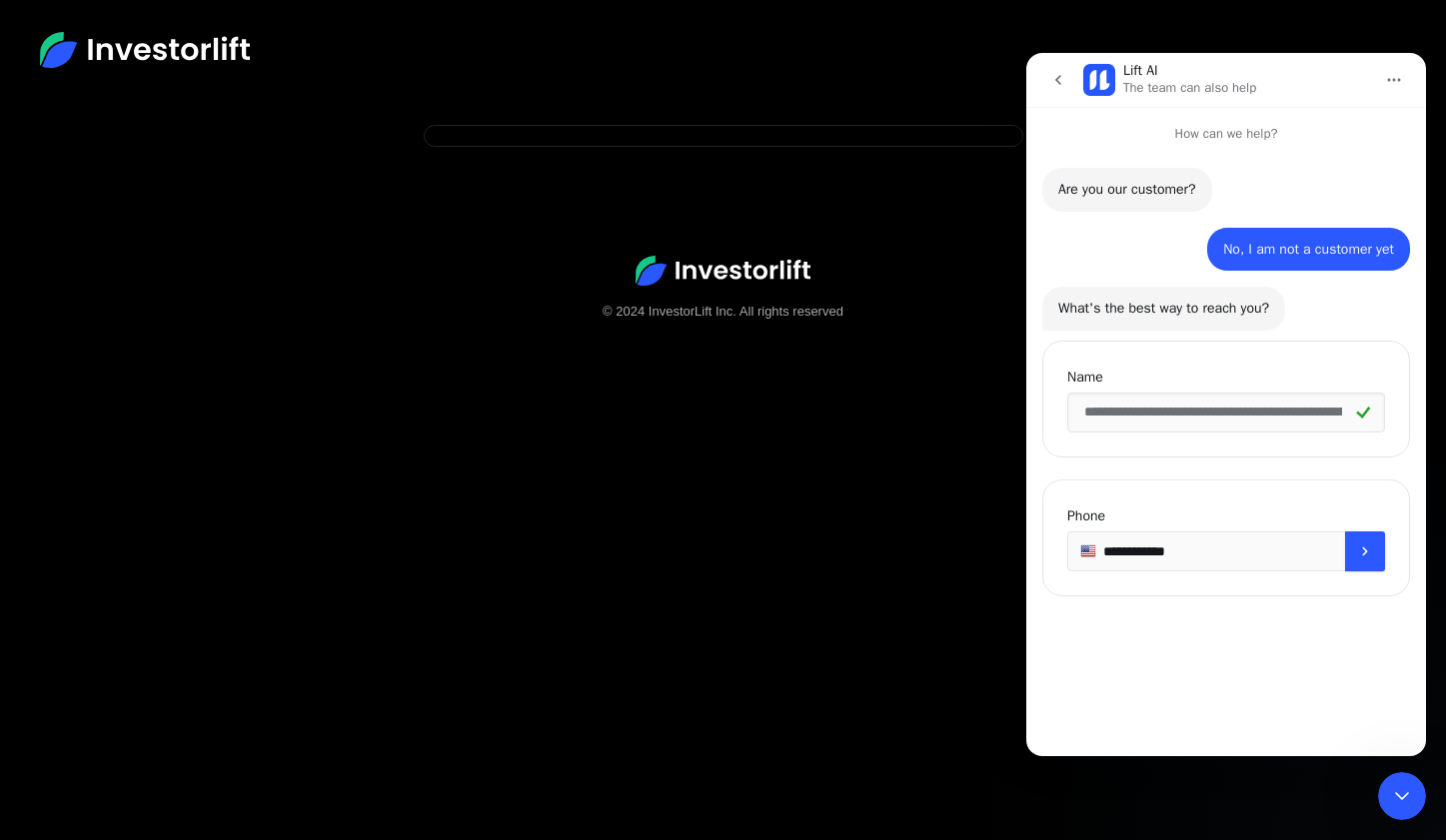 type on "**********" 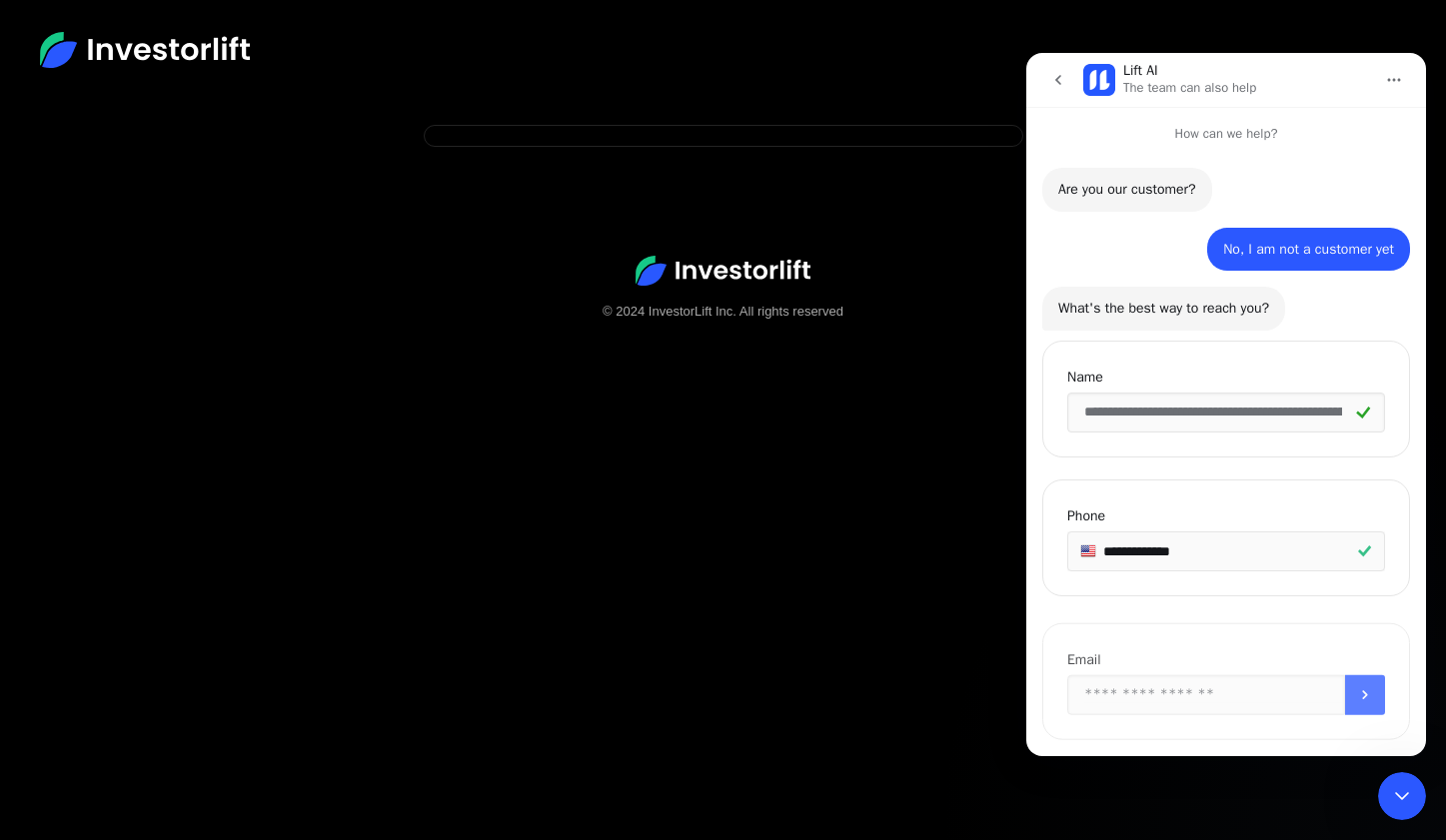 scroll, scrollTop: 32, scrollLeft: 0, axis: vertical 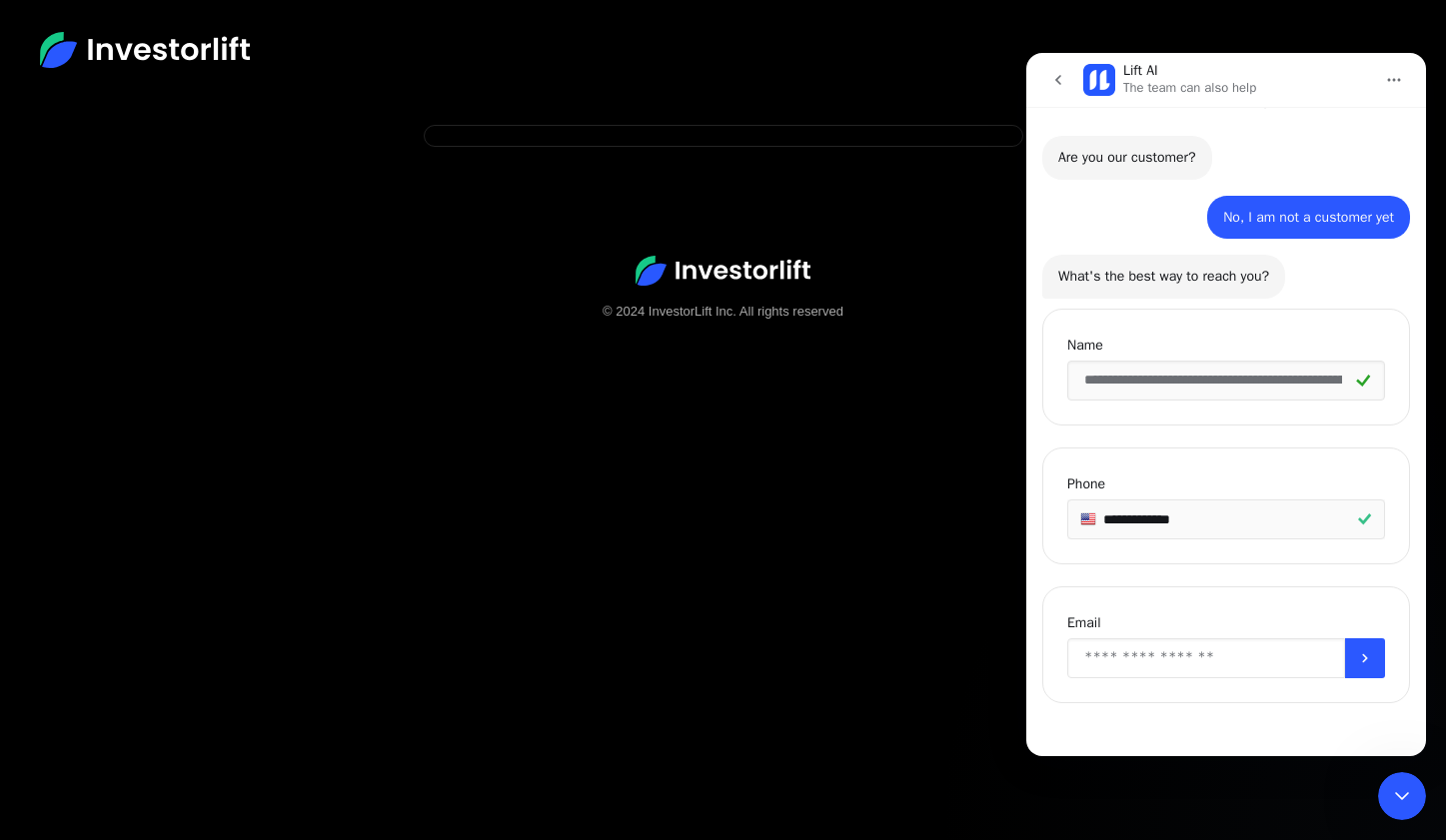 click at bounding box center (1206, 658) 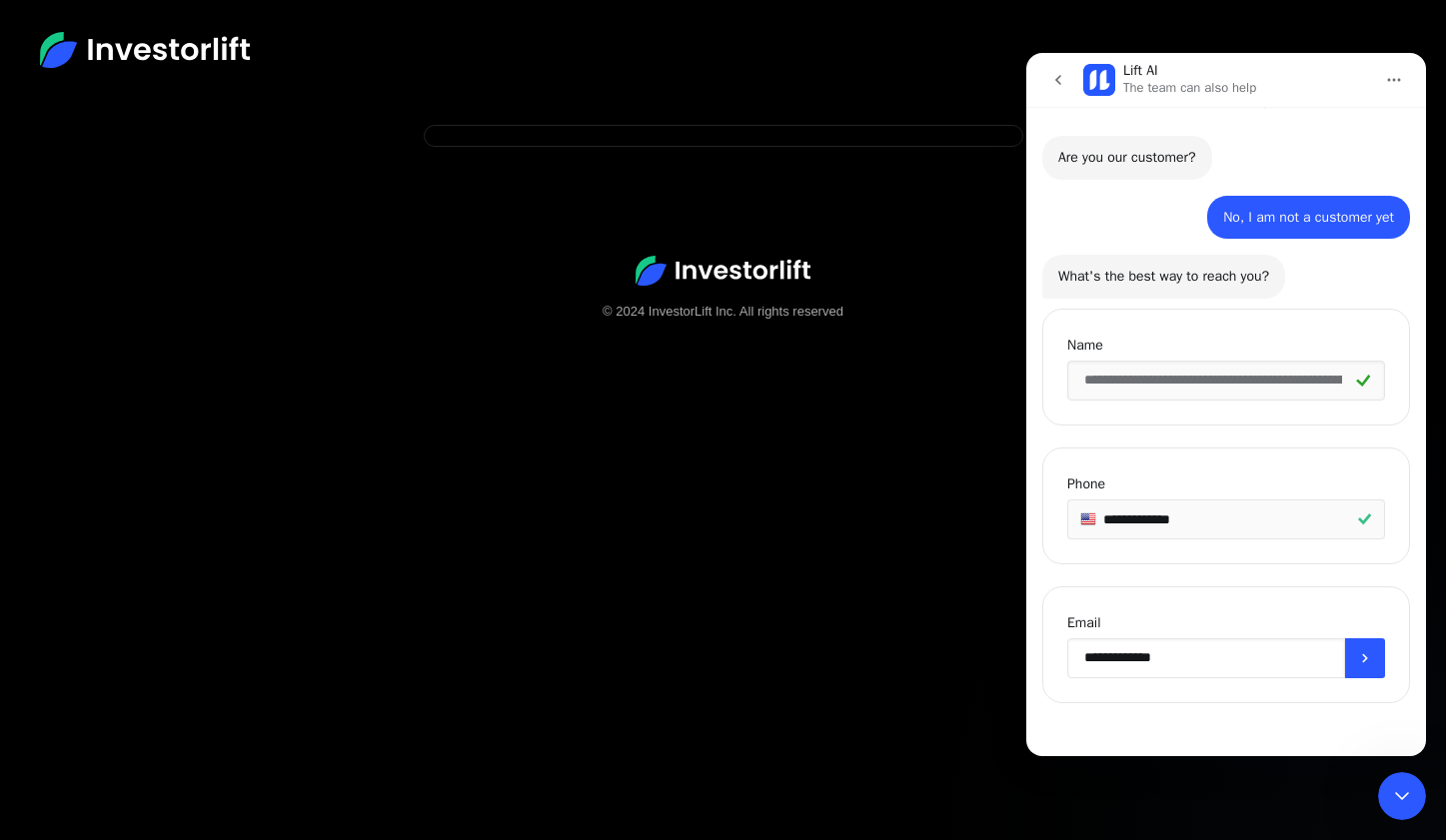 type on "**********" 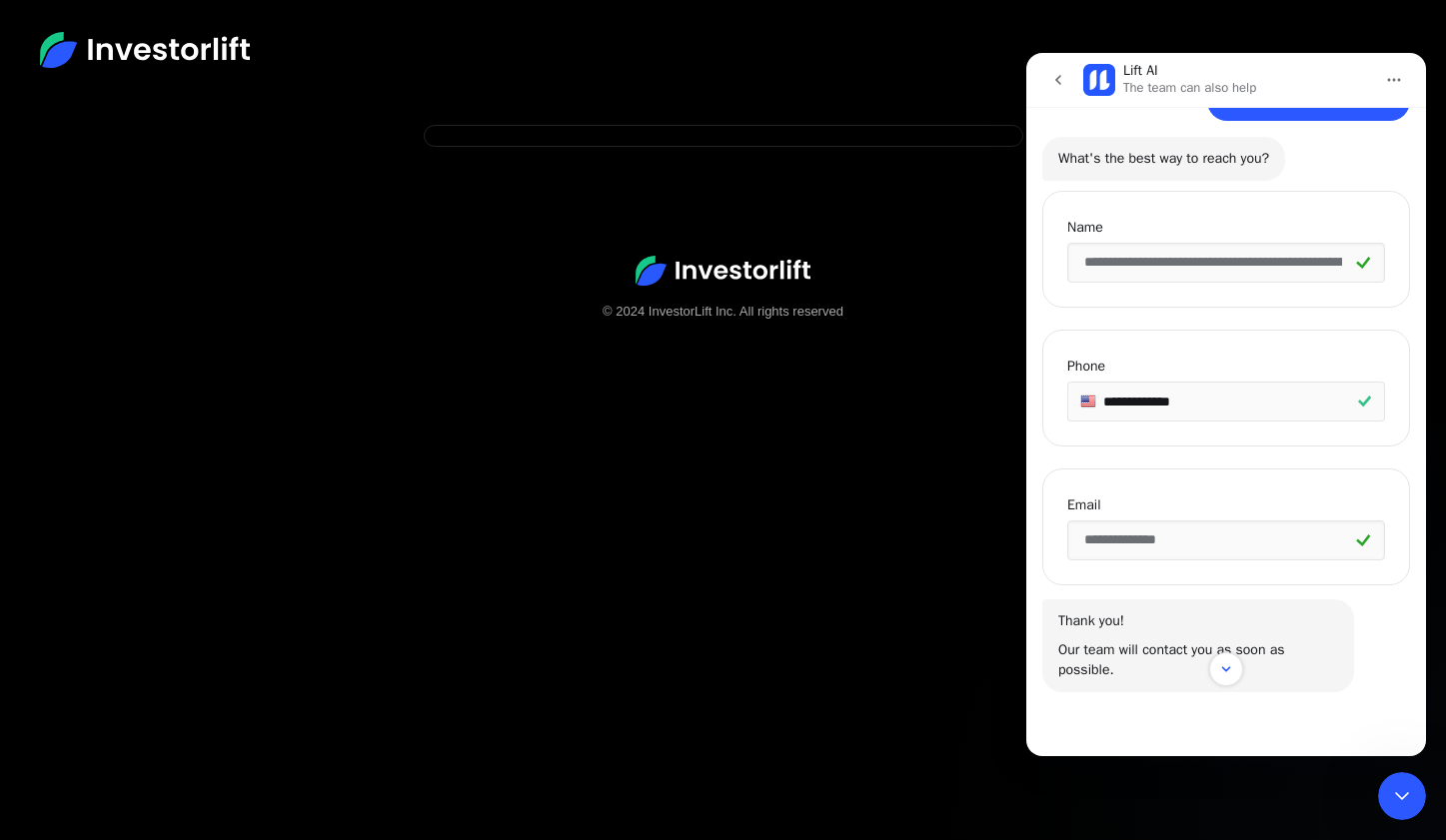 scroll, scrollTop: 154, scrollLeft: 0, axis: vertical 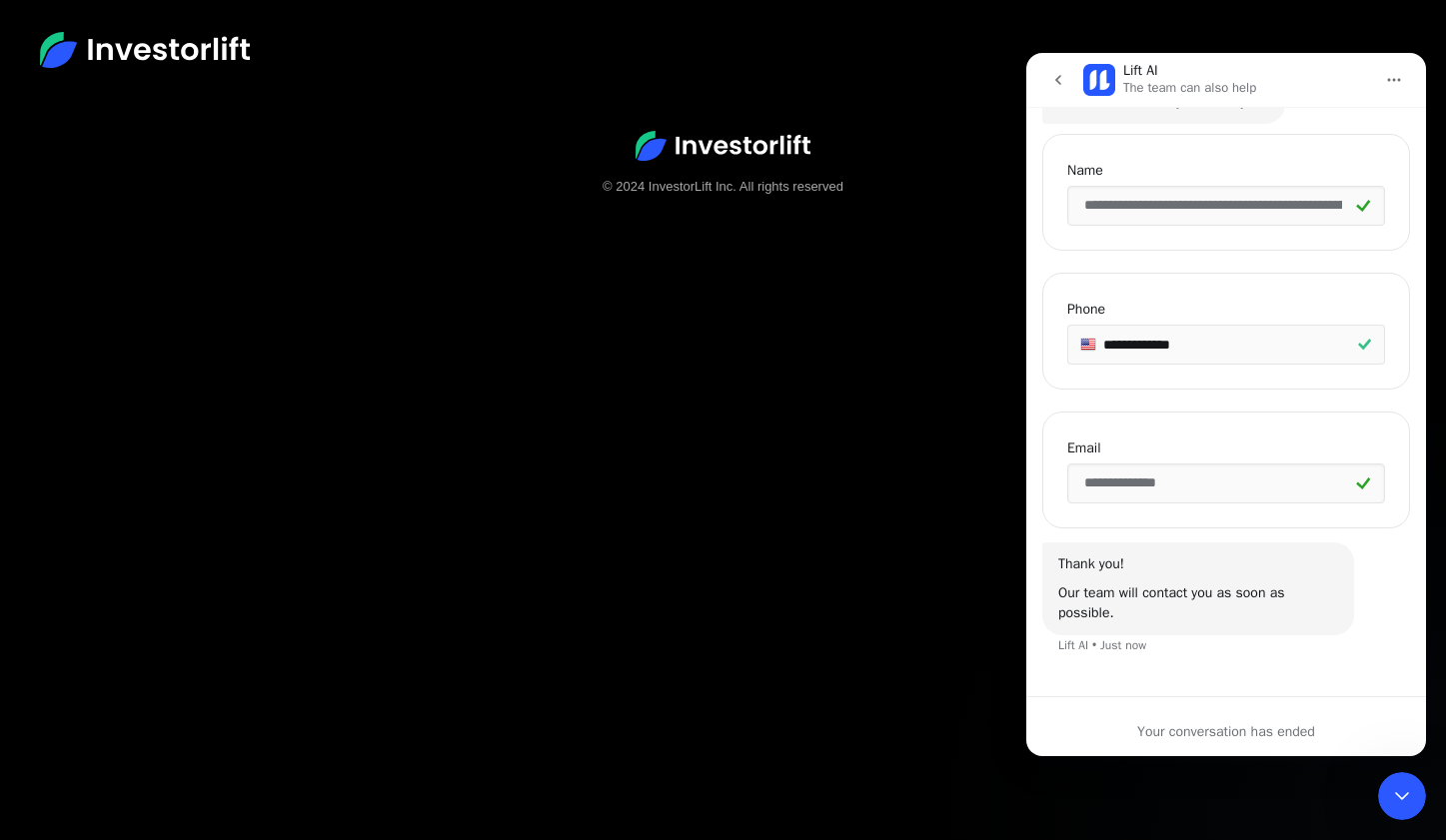click on "© 2024 InvestorLift Inc. All rights reserved" at bounding box center (723, 420) 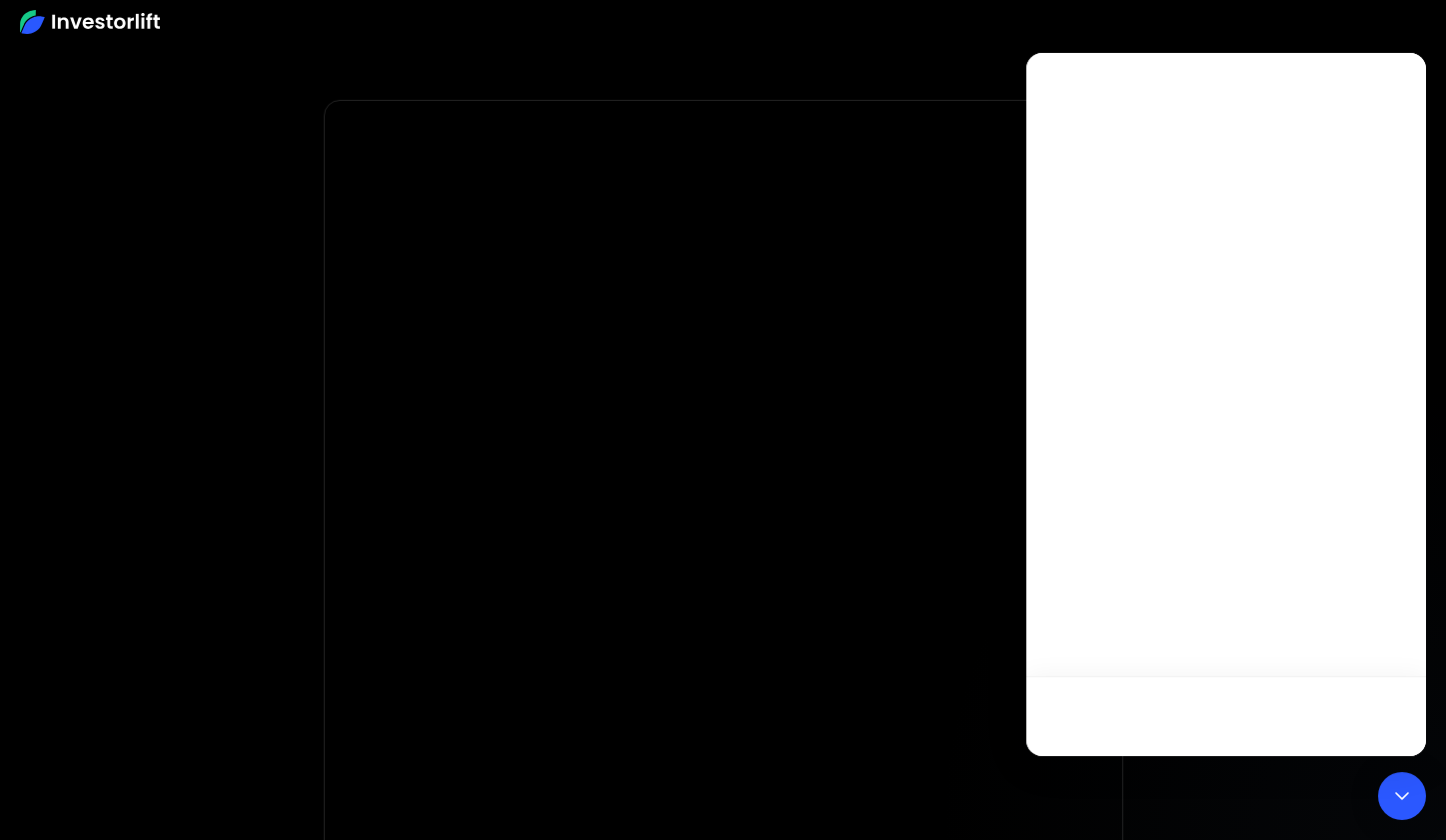 scroll, scrollTop: 0, scrollLeft: 0, axis: both 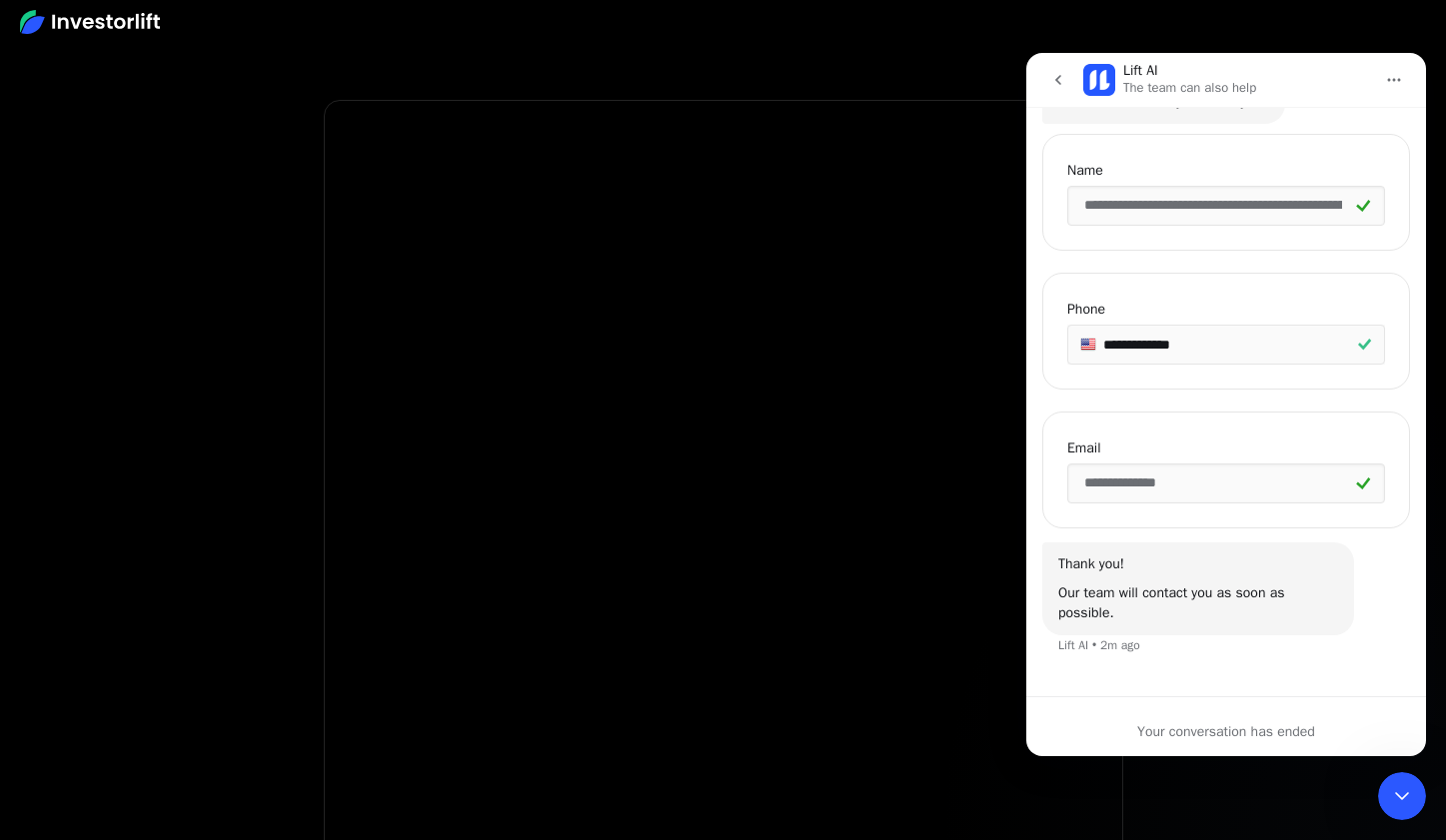drag, startPoint x: 751, startPoint y: 31, endPoint x: 697, endPoint y: 4, distance: 60.373835 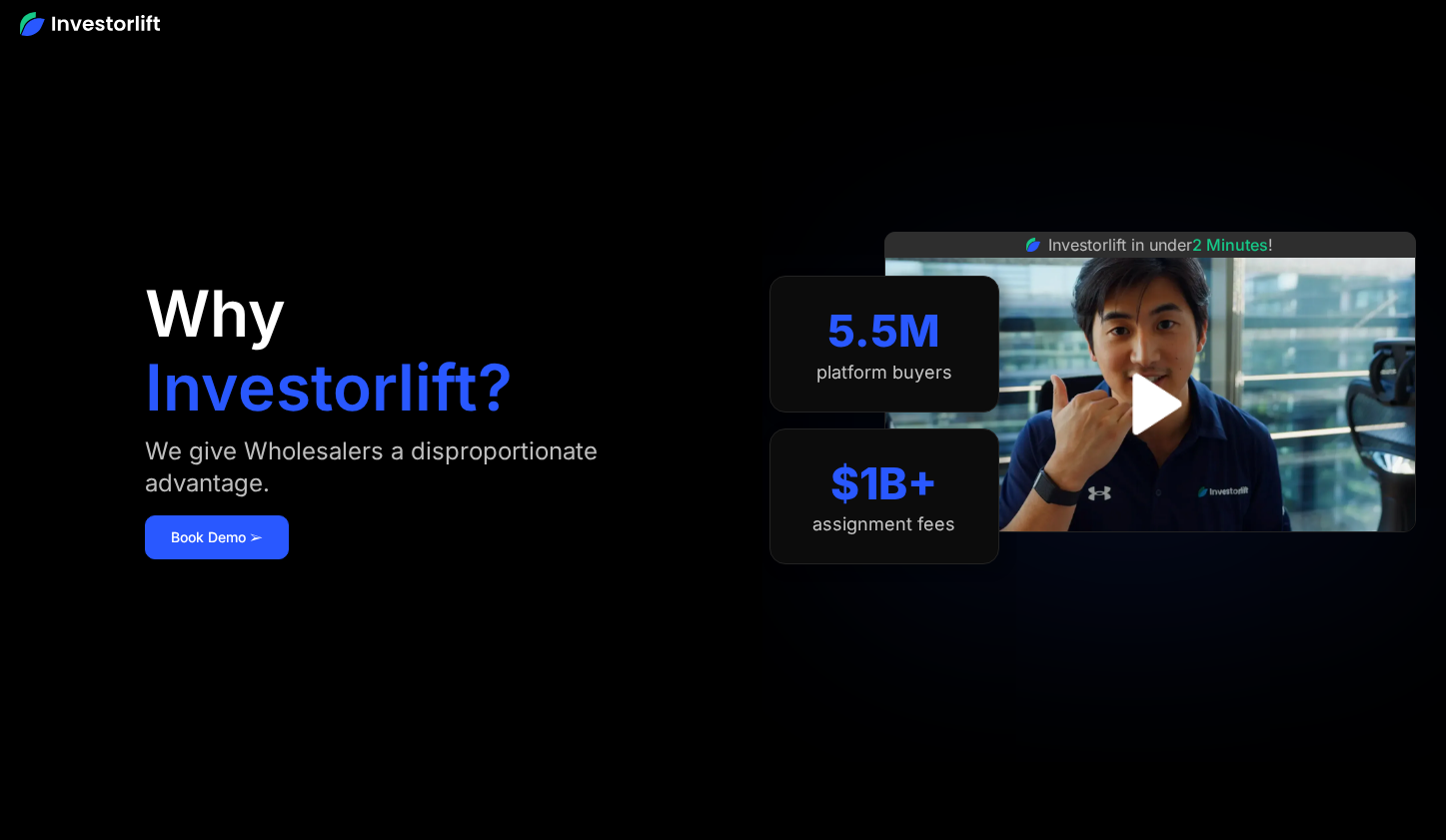 scroll, scrollTop: 0, scrollLeft: 0, axis: both 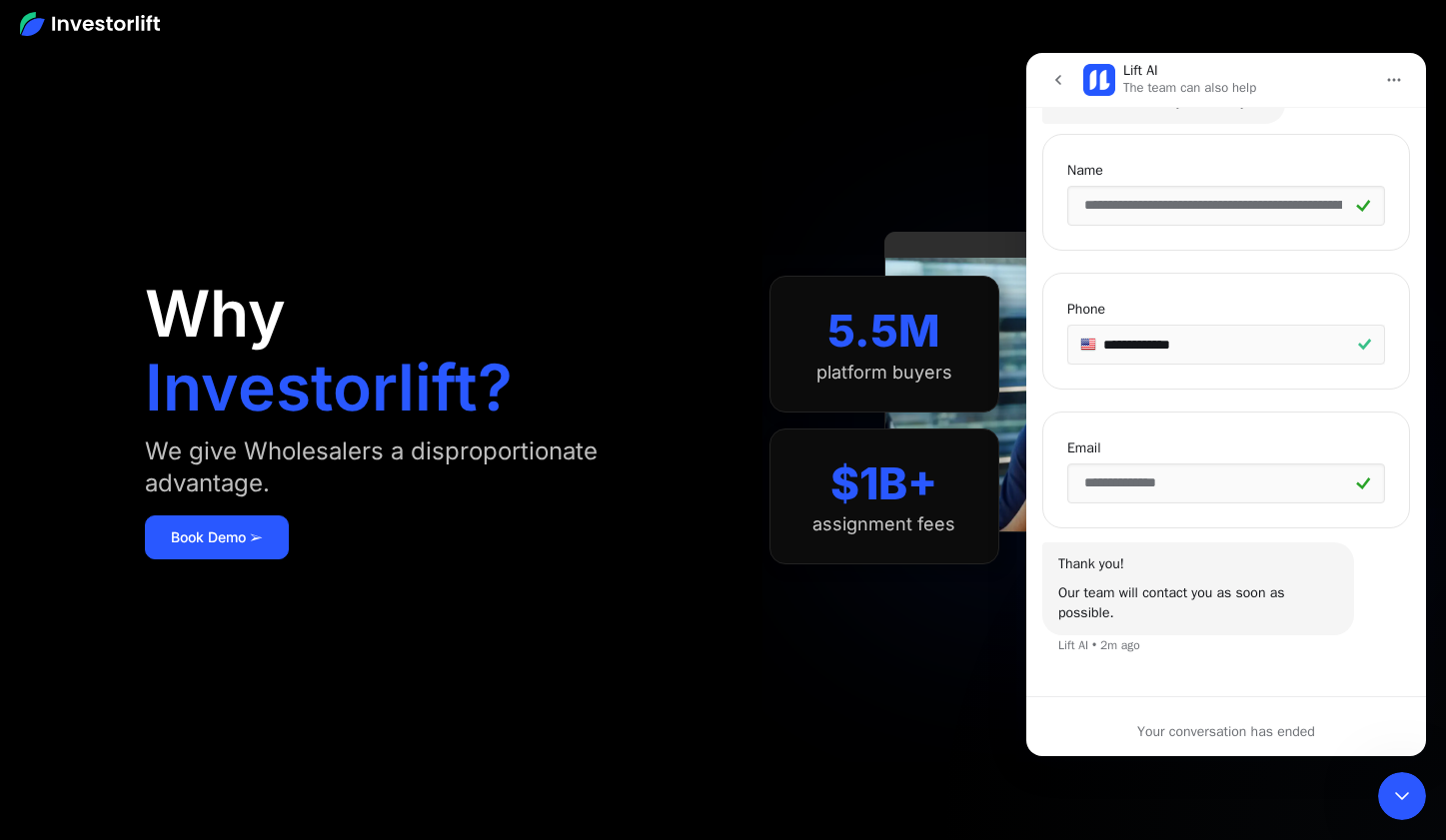 click at bounding box center [723, 23] 